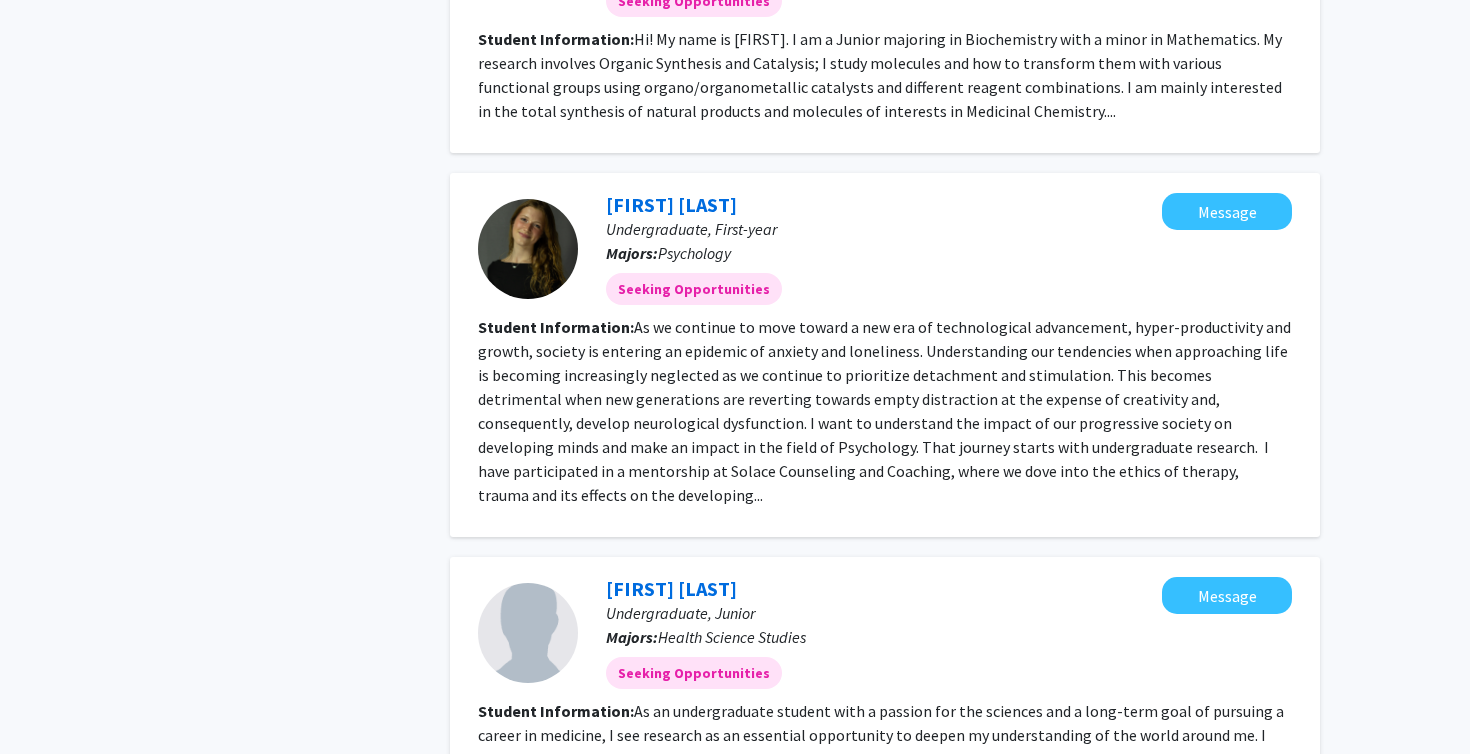 scroll, scrollTop: 2841, scrollLeft: 0, axis: vertical 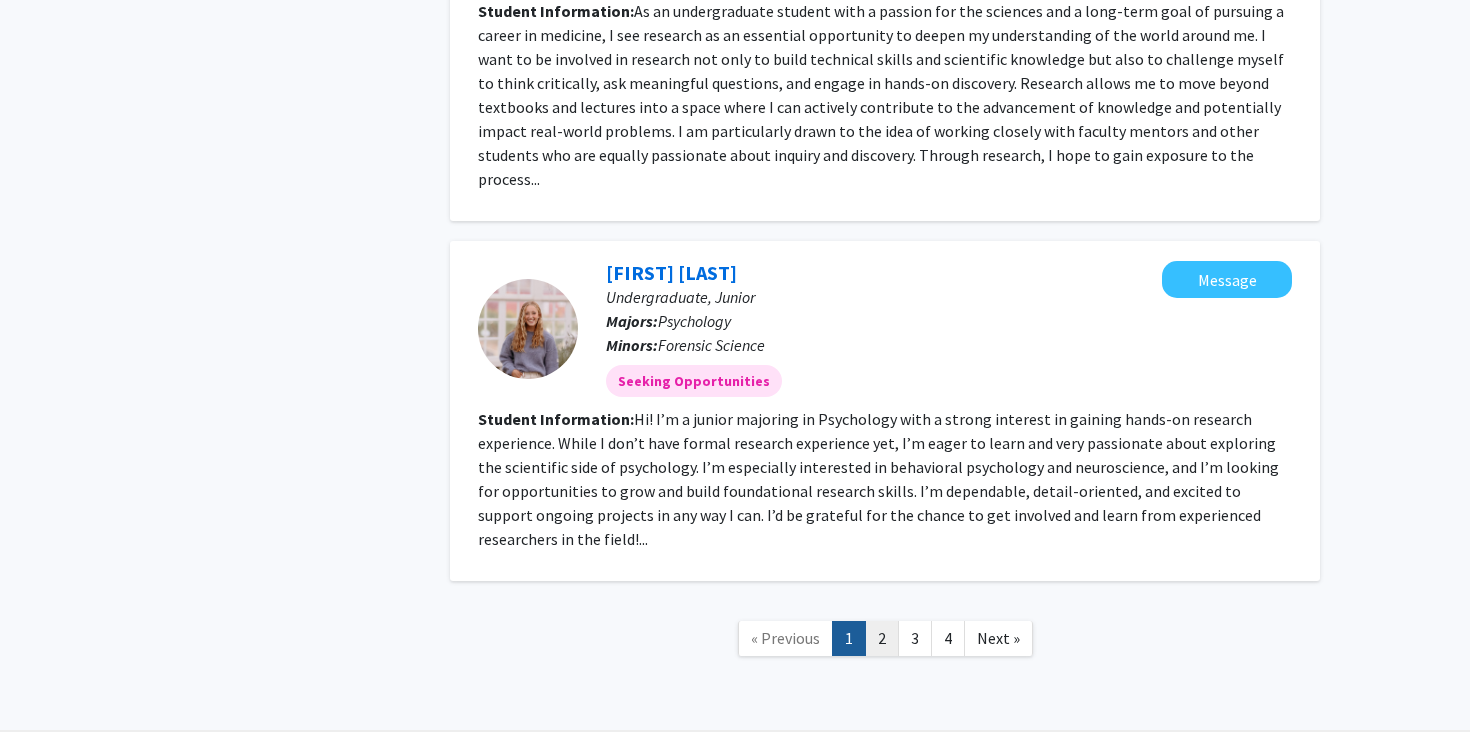 click on "2" 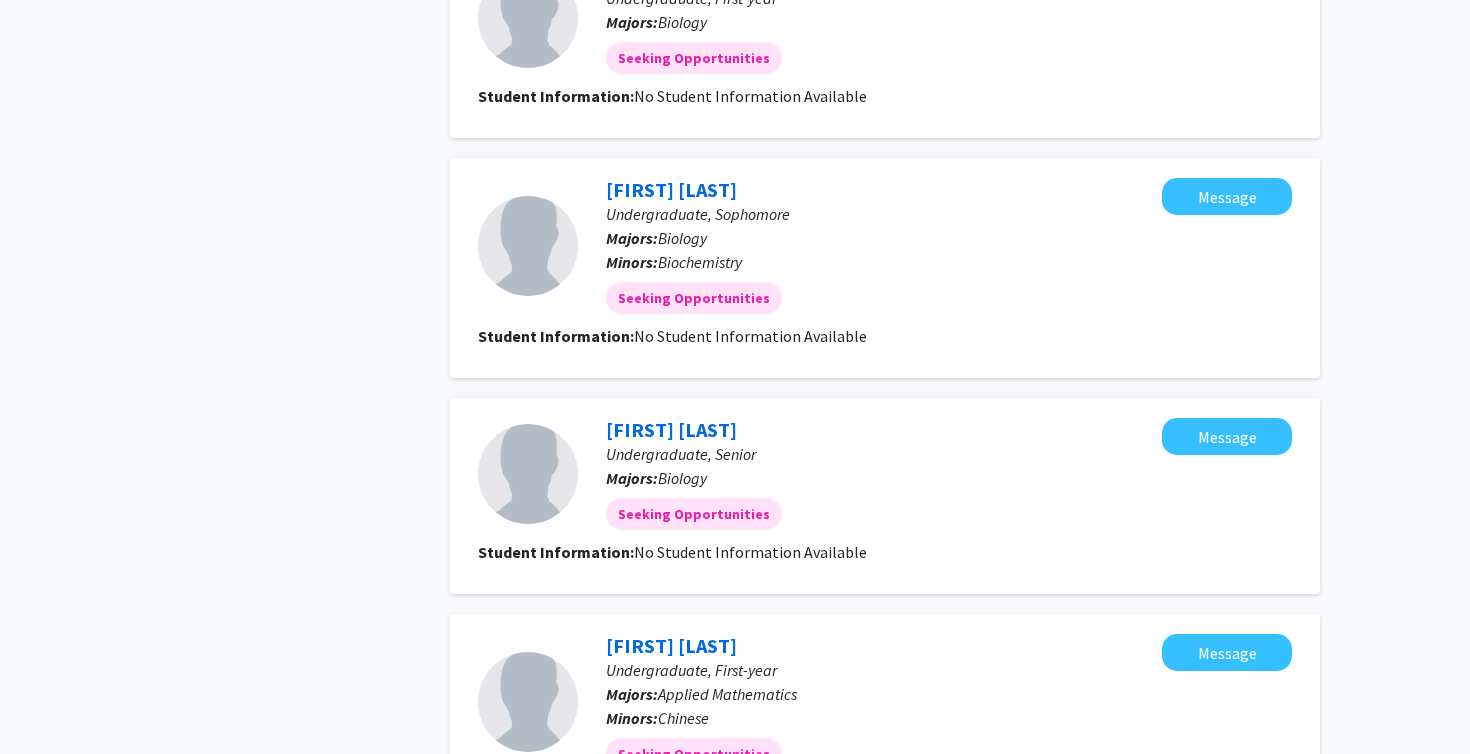 scroll, scrollTop: 2361, scrollLeft: 0, axis: vertical 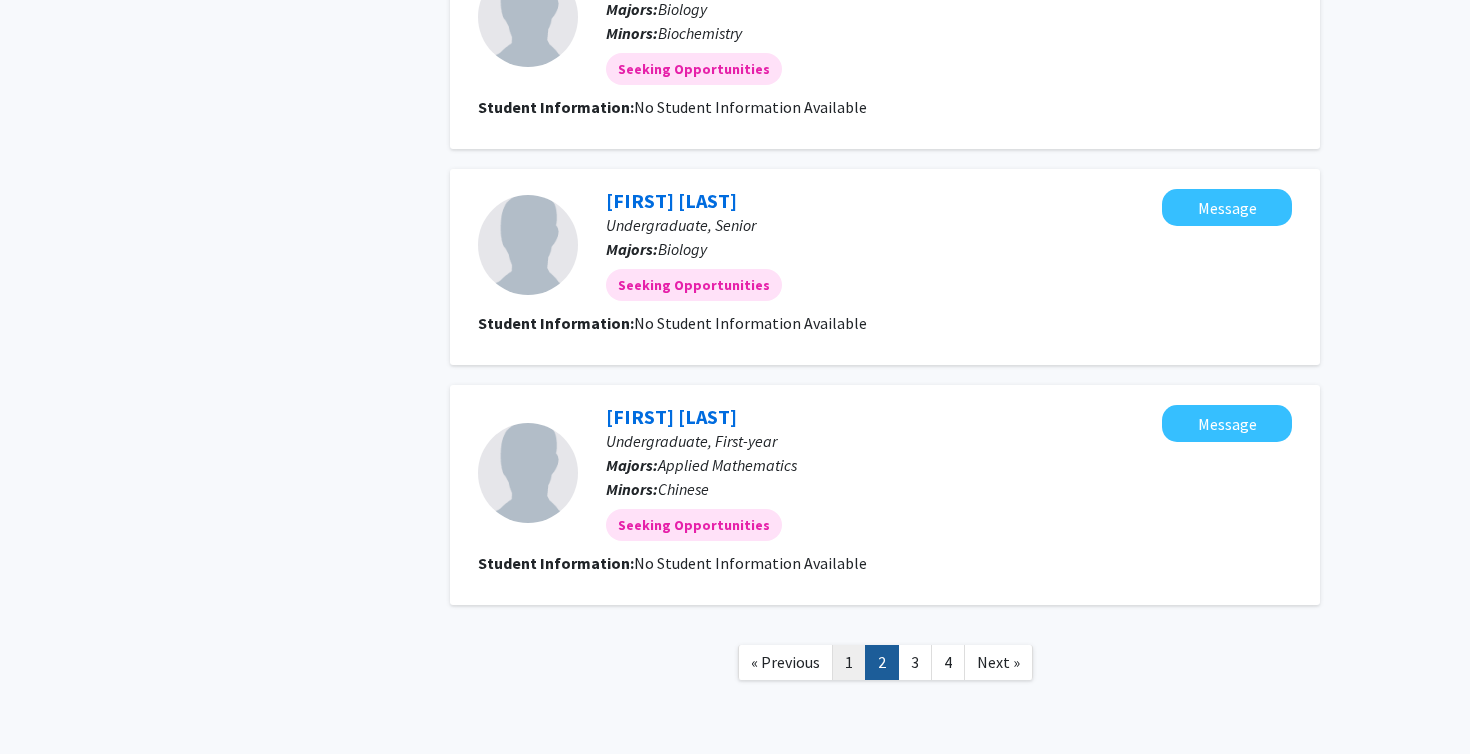 click on "1" 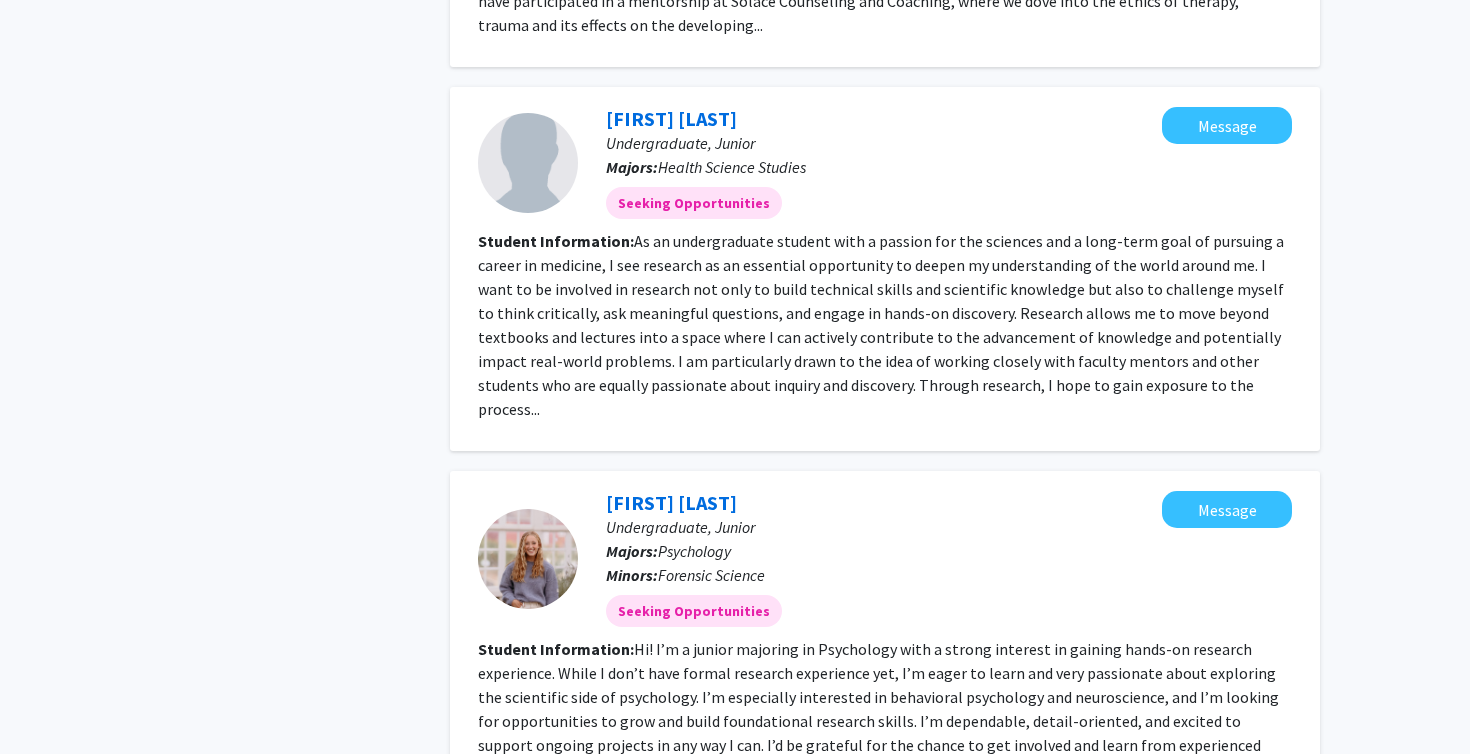 scroll, scrollTop: 2985, scrollLeft: 0, axis: vertical 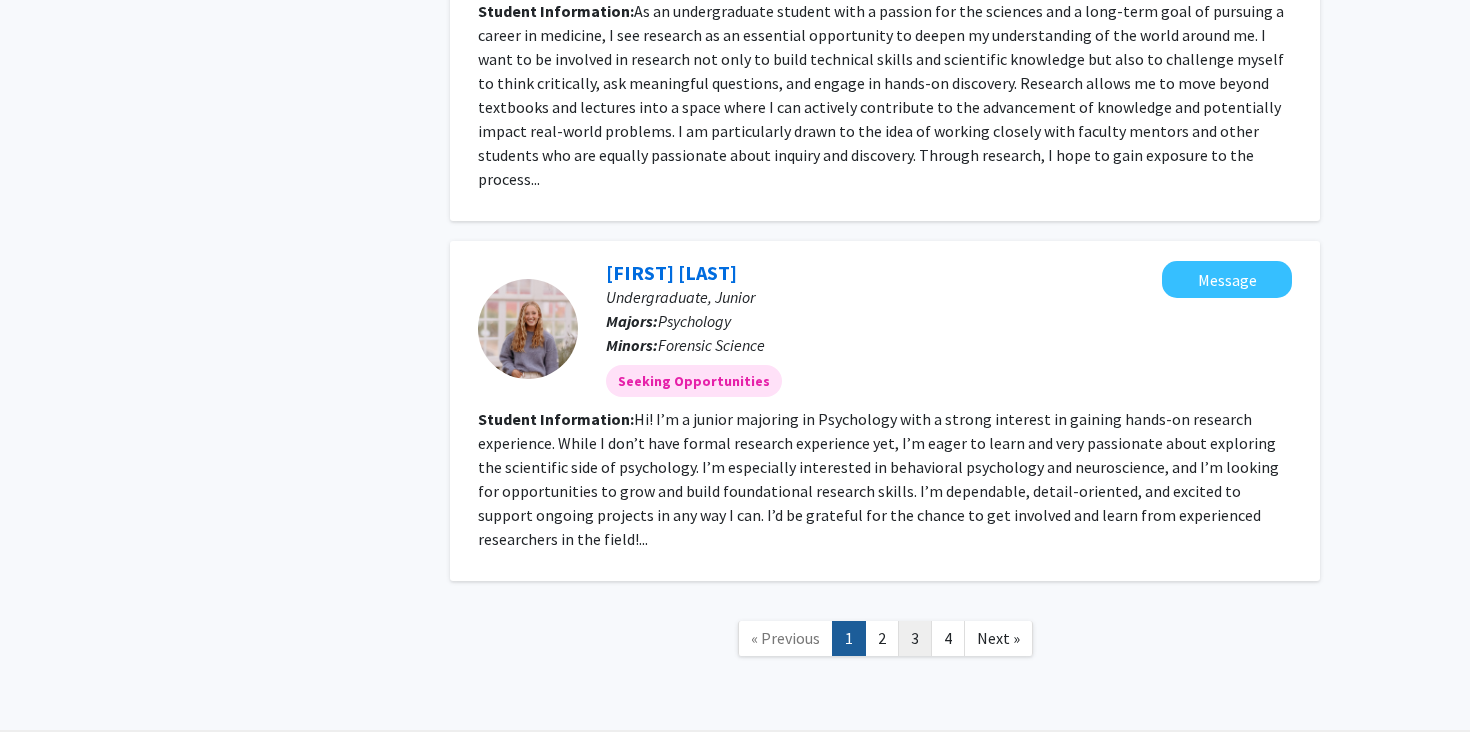 click on "3" 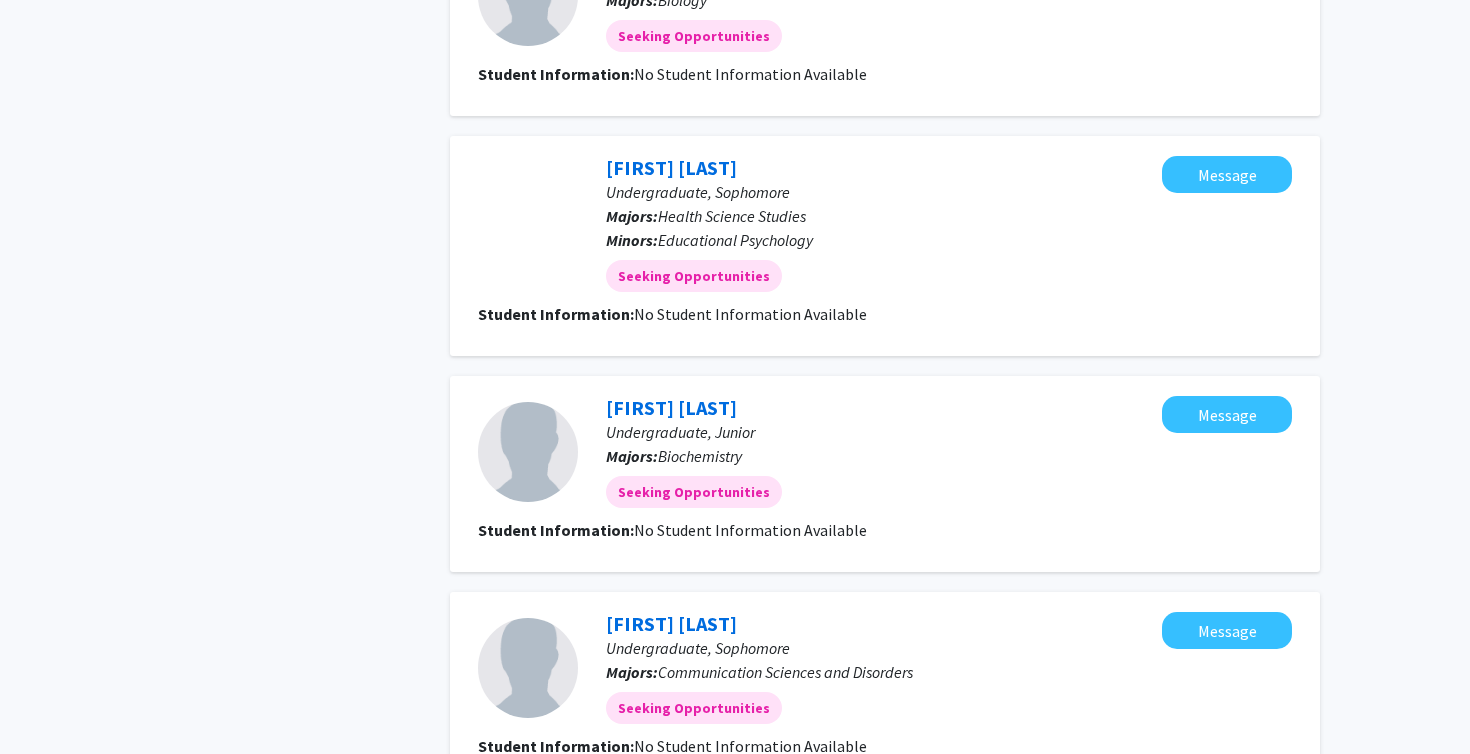 scroll, scrollTop: 1857, scrollLeft: 0, axis: vertical 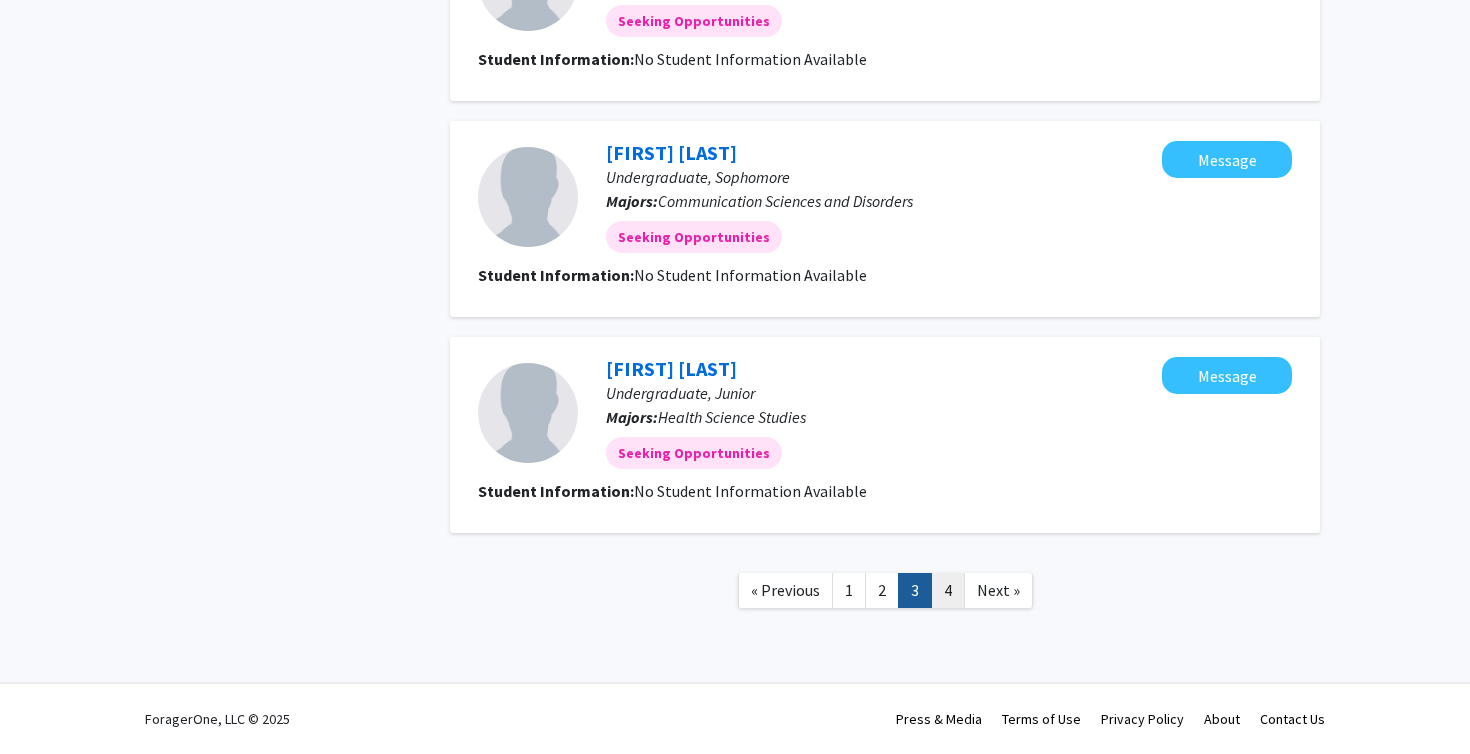 click on "4" 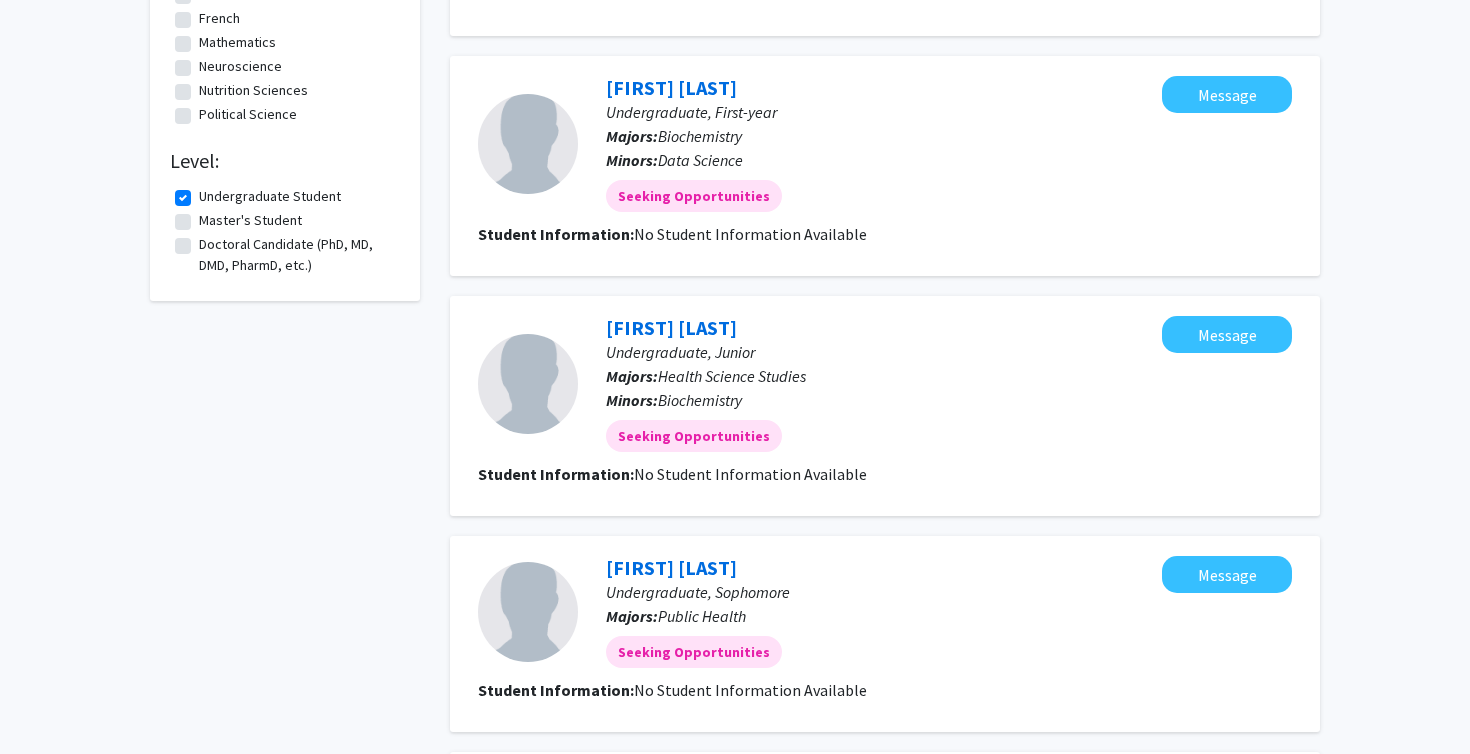 scroll, scrollTop: 1281, scrollLeft: 0, axis: vertical 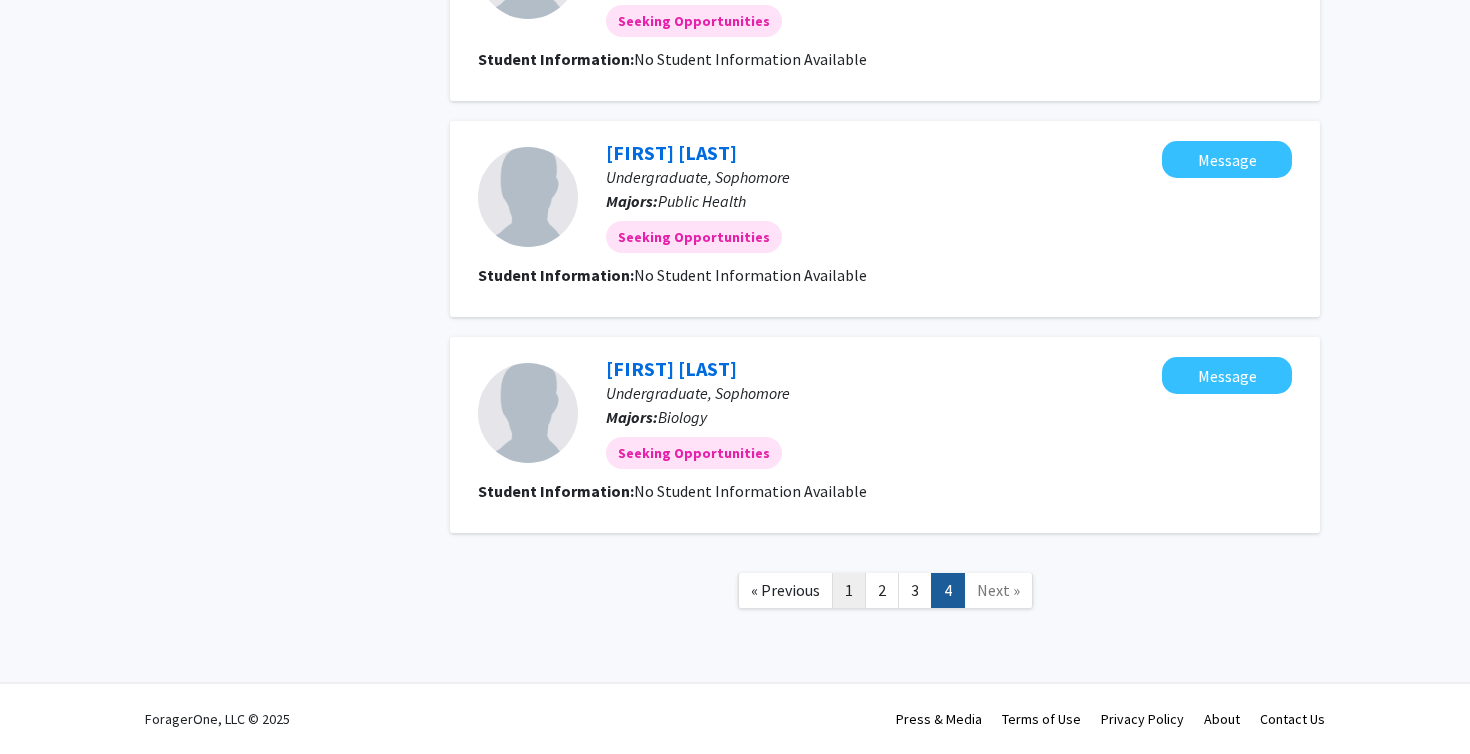 click on "1" 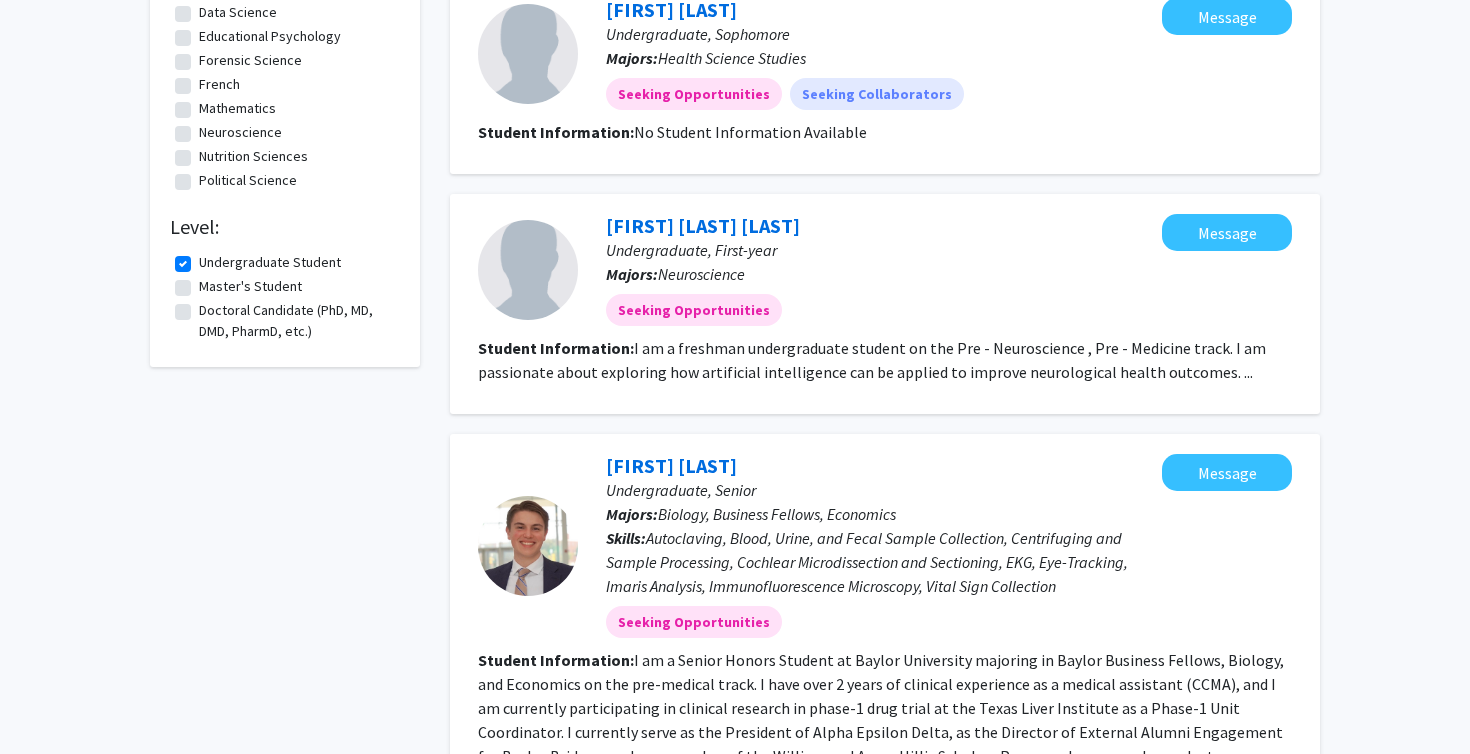 scroll, scrollTop: 0, scrollLeft: 0, axis: both 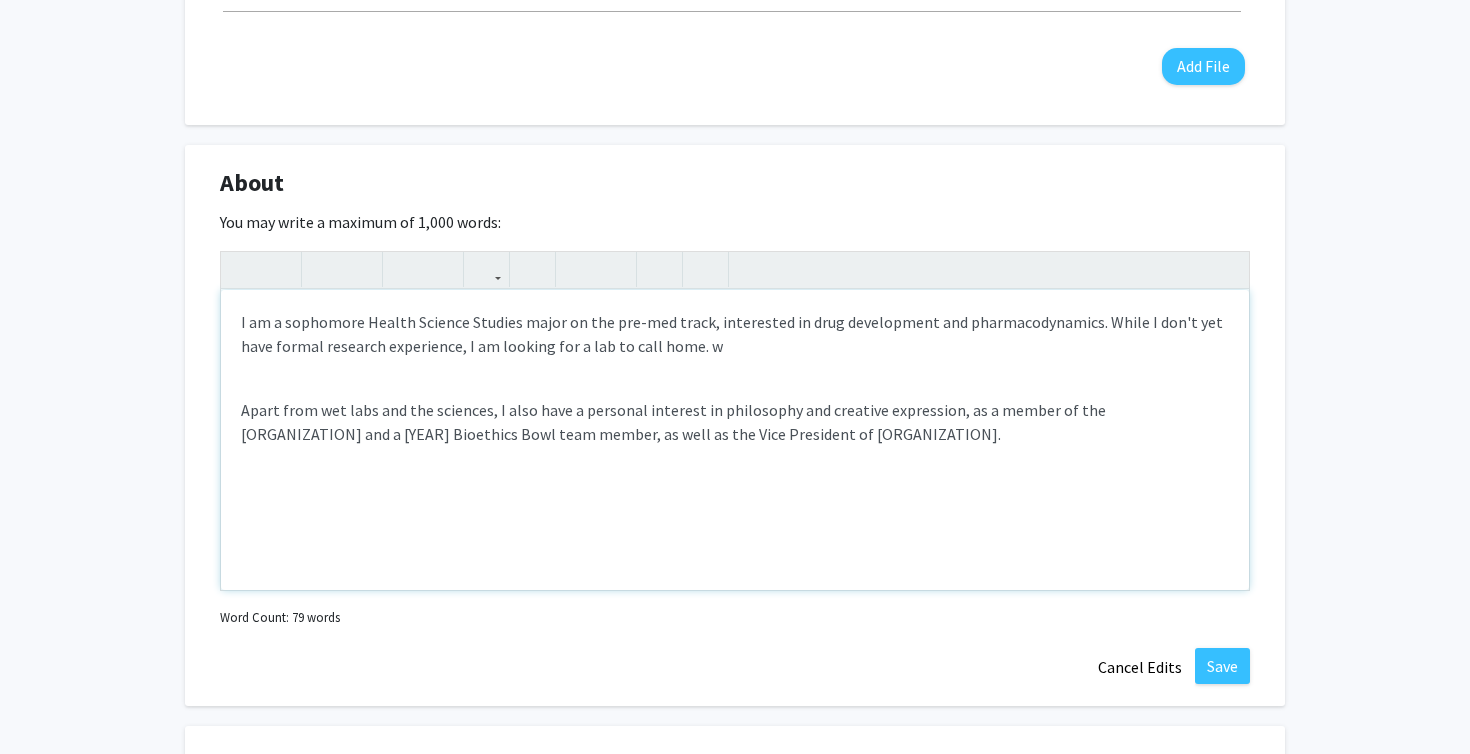 click on "I am a sophomore Health Science Studies major on the pre-med track, interested in drug development and pharmacodynamics. While I don't yet have formal research experience, I am looking for a lab to call home. w" at bounding box center (735, 334) 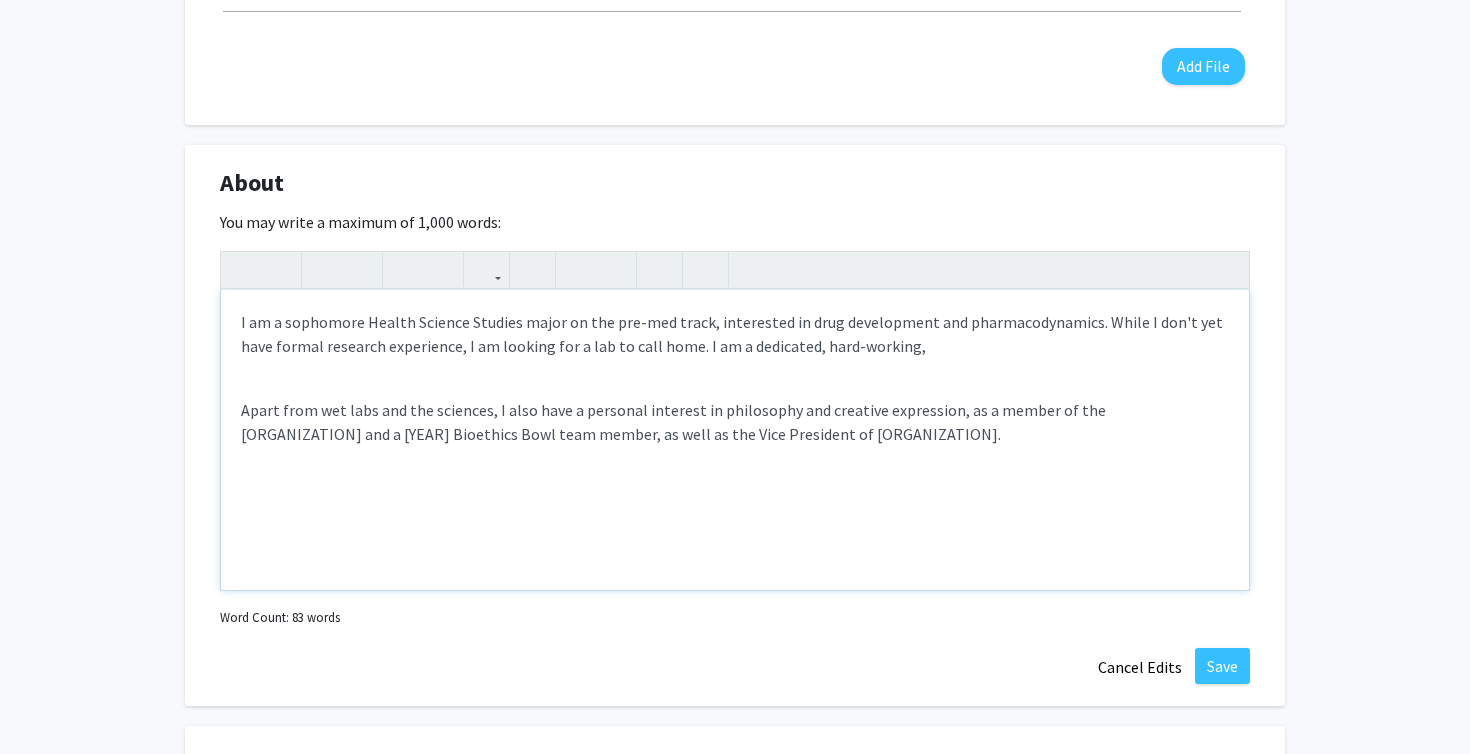 click on "I am a sophomore Health Science Studies major on the pre-med track, interested in drug development and pharmacodynamics. While I don't yet have formal research experience, I am looking for a lab to call home. I am a dedicated, hard-working,  Apart from wet labs and the sciences, I also have a personal interest in philosophy and creative expression, as a member of the [ORGANIZATION] Ethics Society and a 2025 Bioethics Bowl team member, as well as the Vice President of [ORGANIZATION] Poetry Club." at bounding box center (735, 440) 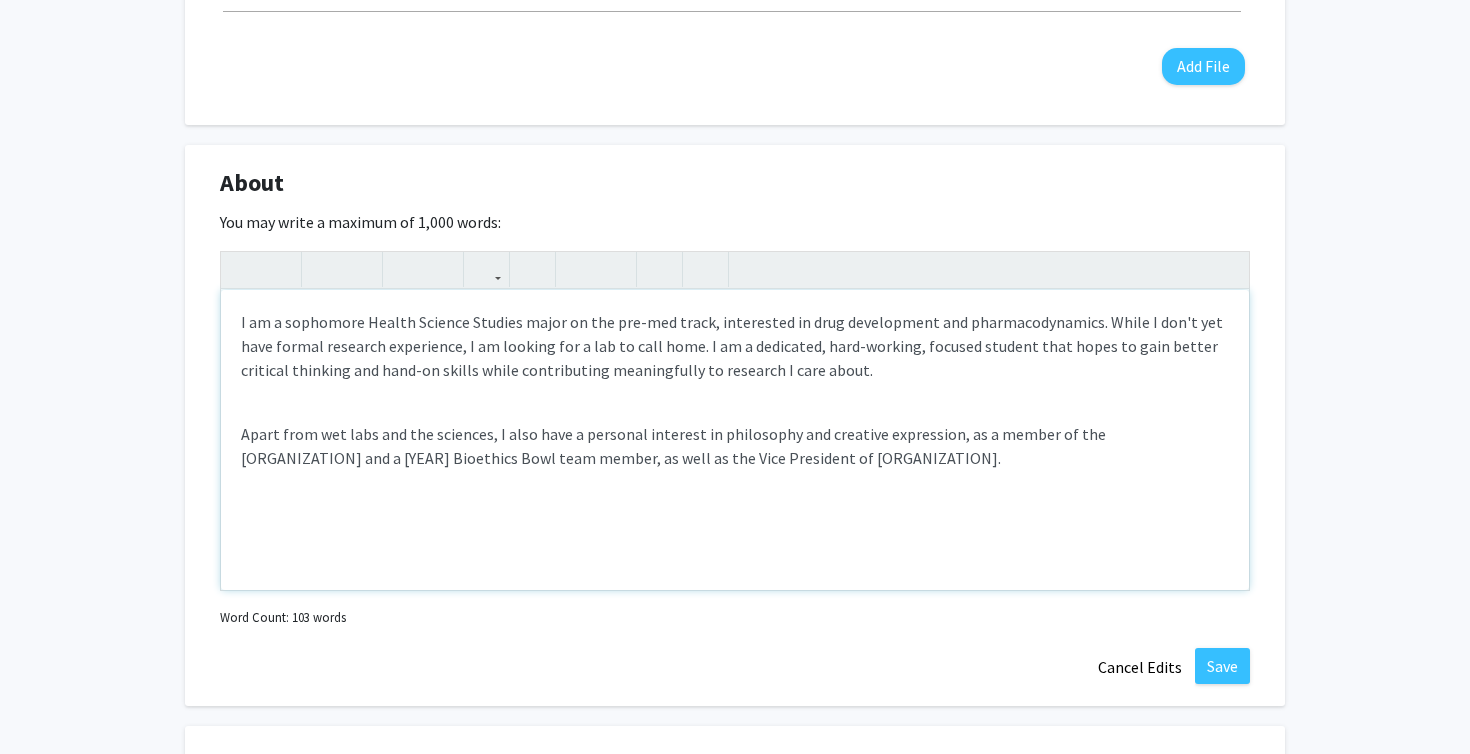 click on "I am a sophomore Health Science Studies major on the pre-med track, interested in drug development and pharmacodynamics. While I don't yet have formal research experience, I am looking for a lab to call home. I am a dedicated, hard-working, focused student that hopes to gain better critical thinking and hand-on skills while contributing meaningfully to research I care about." at bounding box center [735, 346] 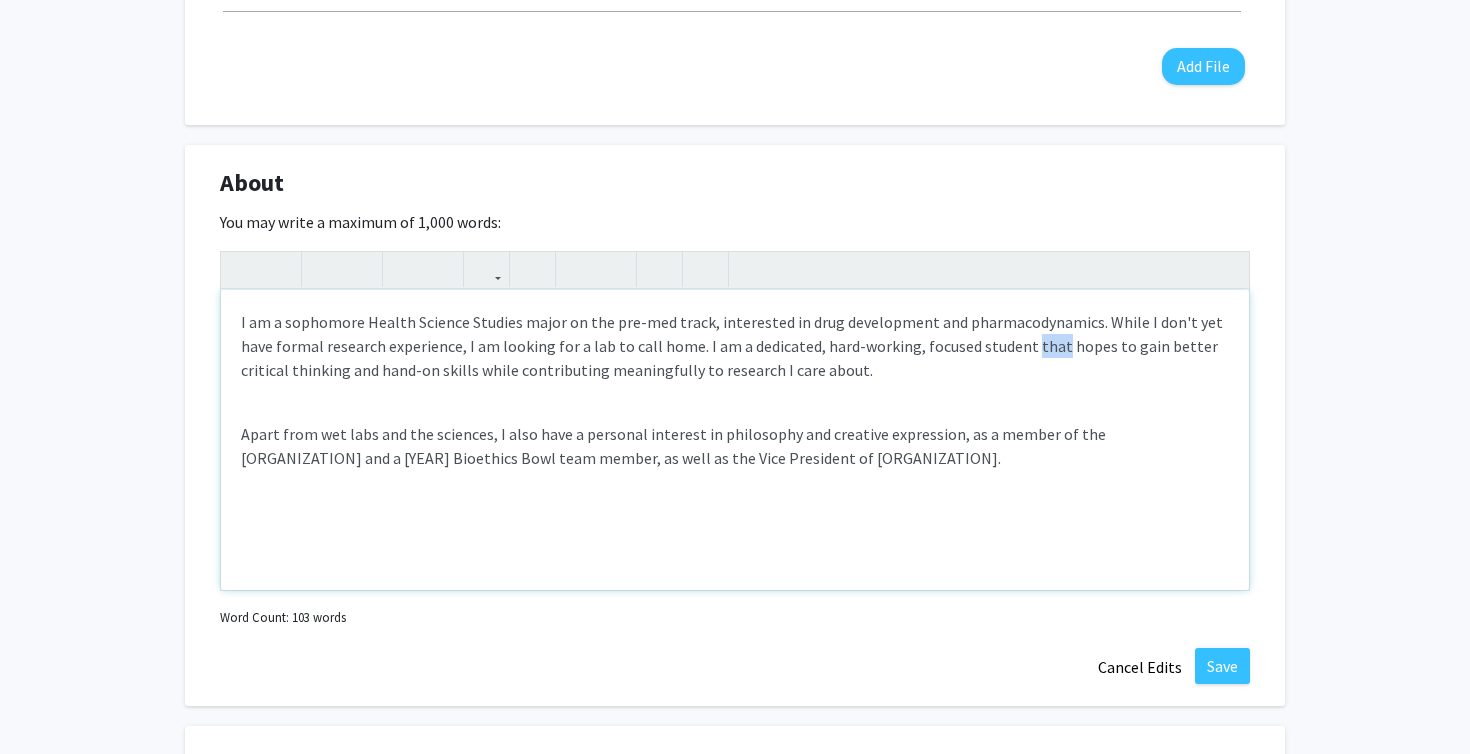 click on "I am a sophomore Health Science Studies major on the pre-med track, interested in drug development and pharmacodynamics. While I don't yet have formal research experience, I am looking for a lab to call home. I am a dedicated, hard-working, focused student that hopes to gain better critical thinking and hand-on skills while contributing meaningfully to research I care about." at bounding box center (735, 346) 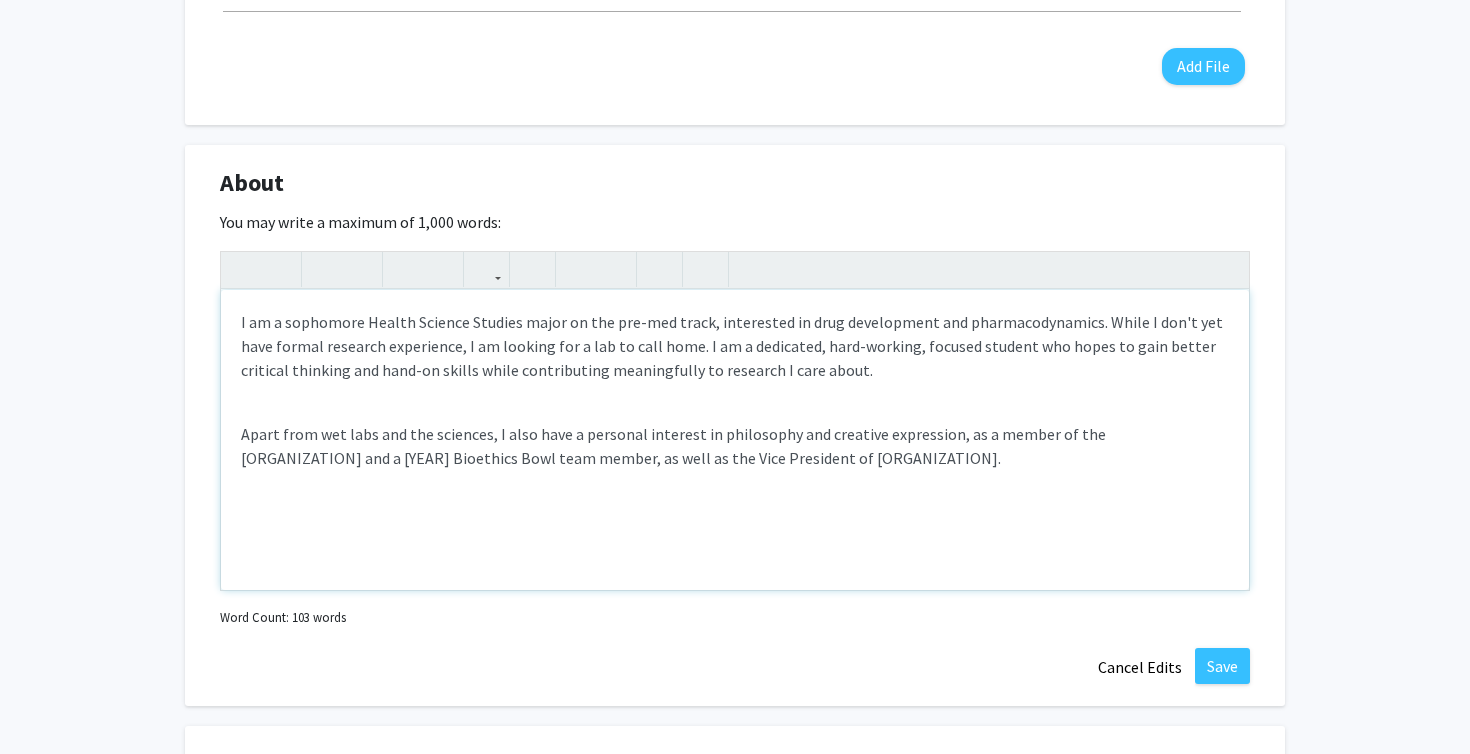 click on "I am a sophomore Health Science Studies major on the pre-med track, interested in drug development and pharmacodynamics. While I don't yet have formal research experience, I am looking for a lab to call home. I am a dedicated, hard-working, focused student who hopes to gain better critical thinking and hand-on skills while contributing meaningfully to research I care about." at bounding box center (735, 346) 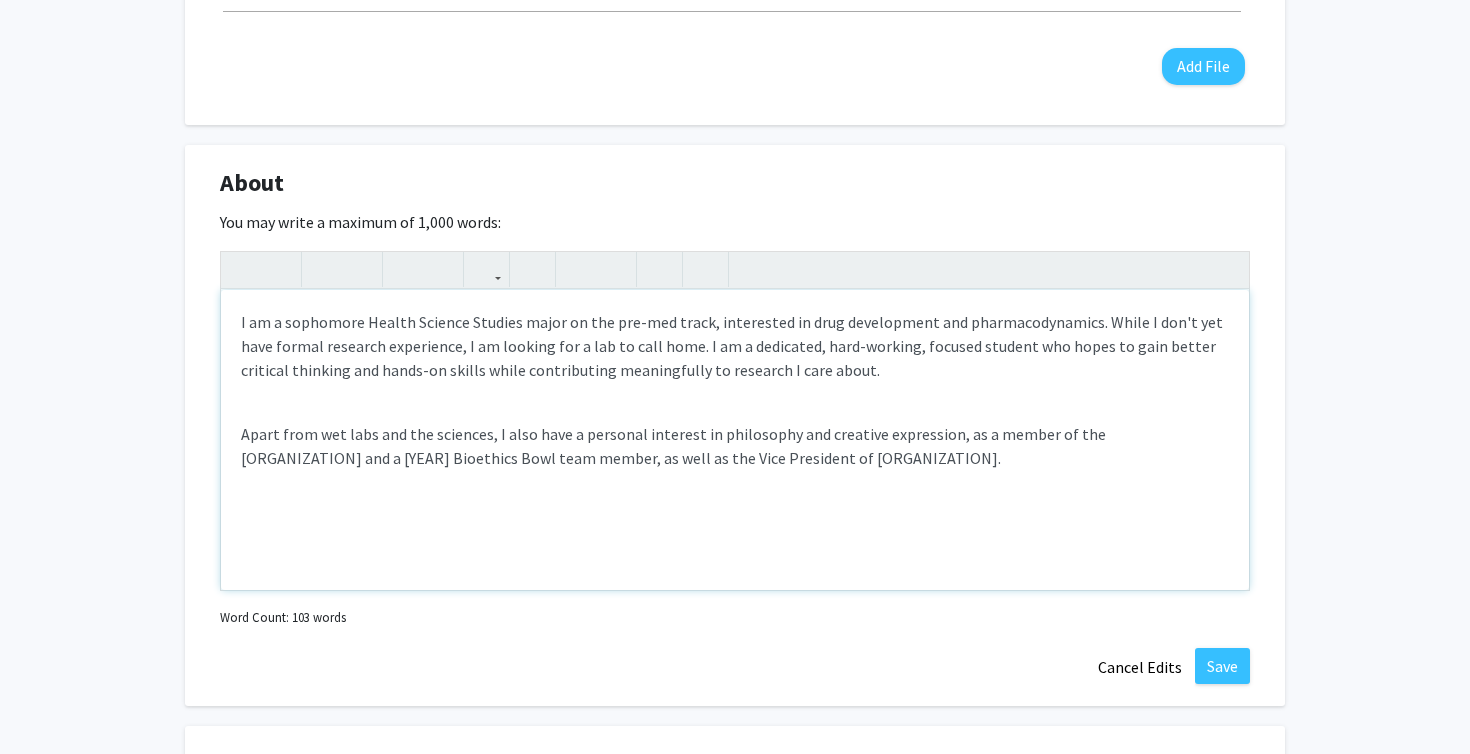 click on "I am a sophomore Health Science Studies major on the pre-med track, interested in drug development and pharmacodynamics. While I don't yet have formal research experience, I am looking for a lab to call home. I am a dedicated, hard-working, focused student who hopes to gain better critical thinking and hands-on skills while contributing meaningfully to research I care about." at bounding box center [735, 346] 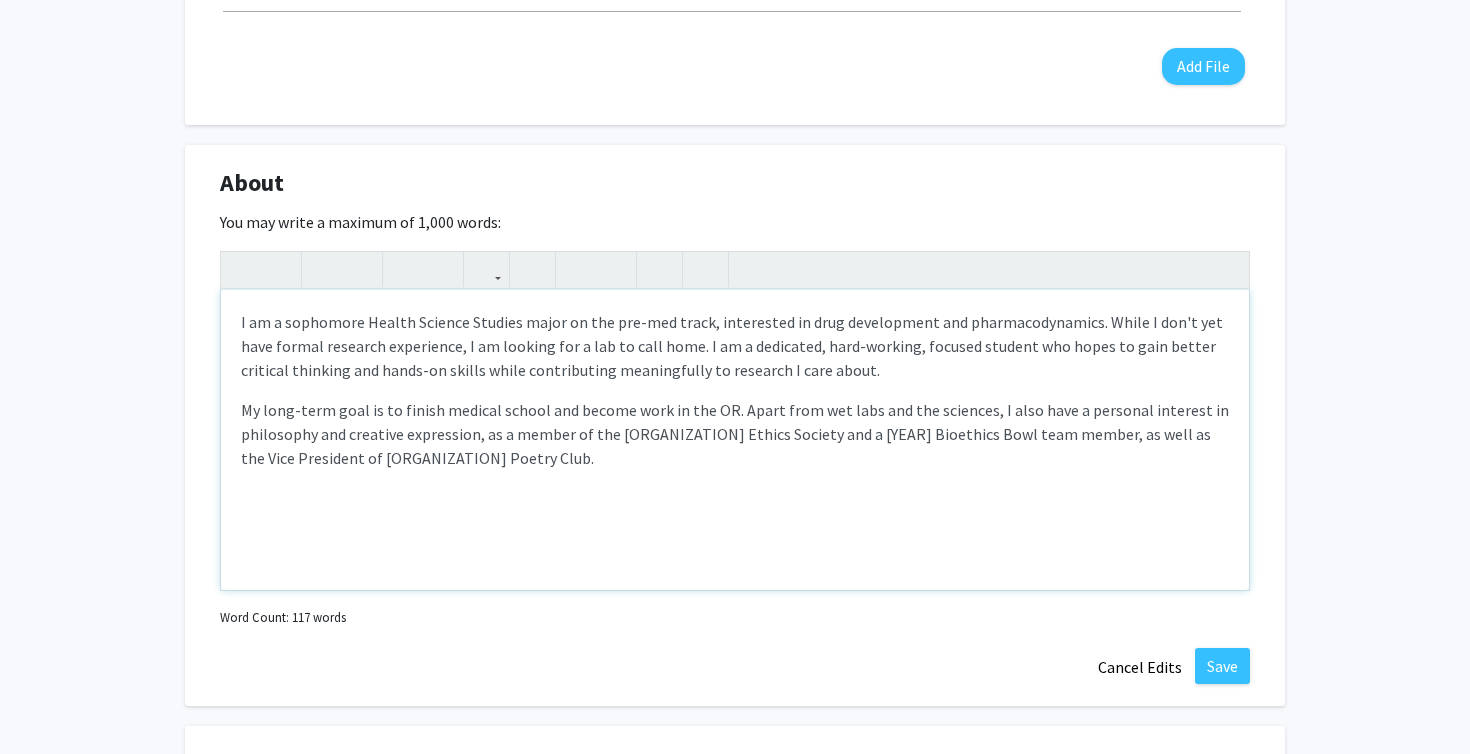 click on "My long-term goal is to finish medical school and become work in the OR. Apart from wet labs and the sciences, I also have a personal interest in philosophy and creative expression, as a member of the [ORGANIZATION] Ethics Society and a [YEAR] Bioethics Bowl team member, as well as the Vice President of [ORGANIZATION] Poetry Club." at bounding box center [735, 434] 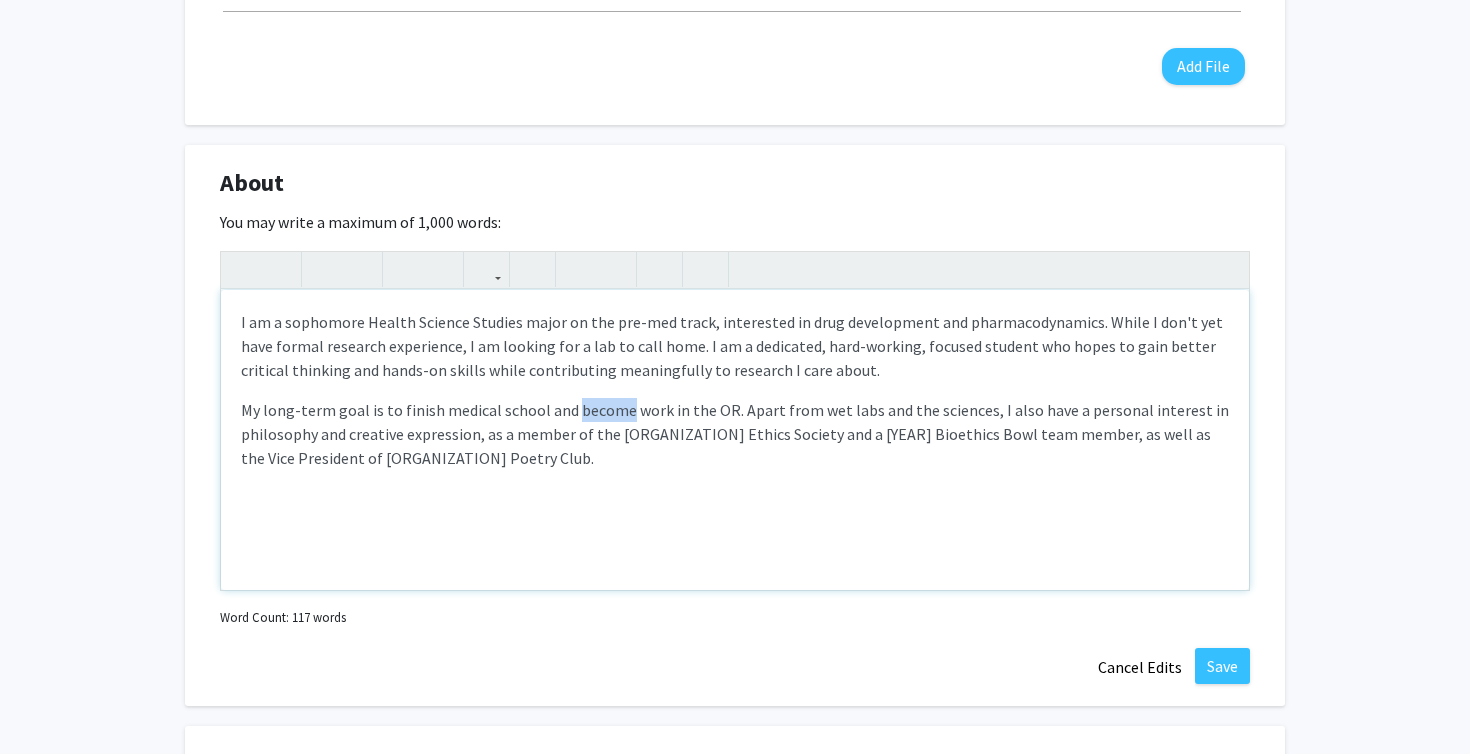 click on "My long-term goal is to finish medical school and become work in the OR. Apart from wet labs and the sciences, I also have a personal interest in philosophy and creative expression, as a member of the [ORGANIZATION] Ethics Society and a [YEAR] Bioethics Bowl team member, as well as the Vice President of [ORGANIZATION] Poetry Club." at bounding box center [735, 434] 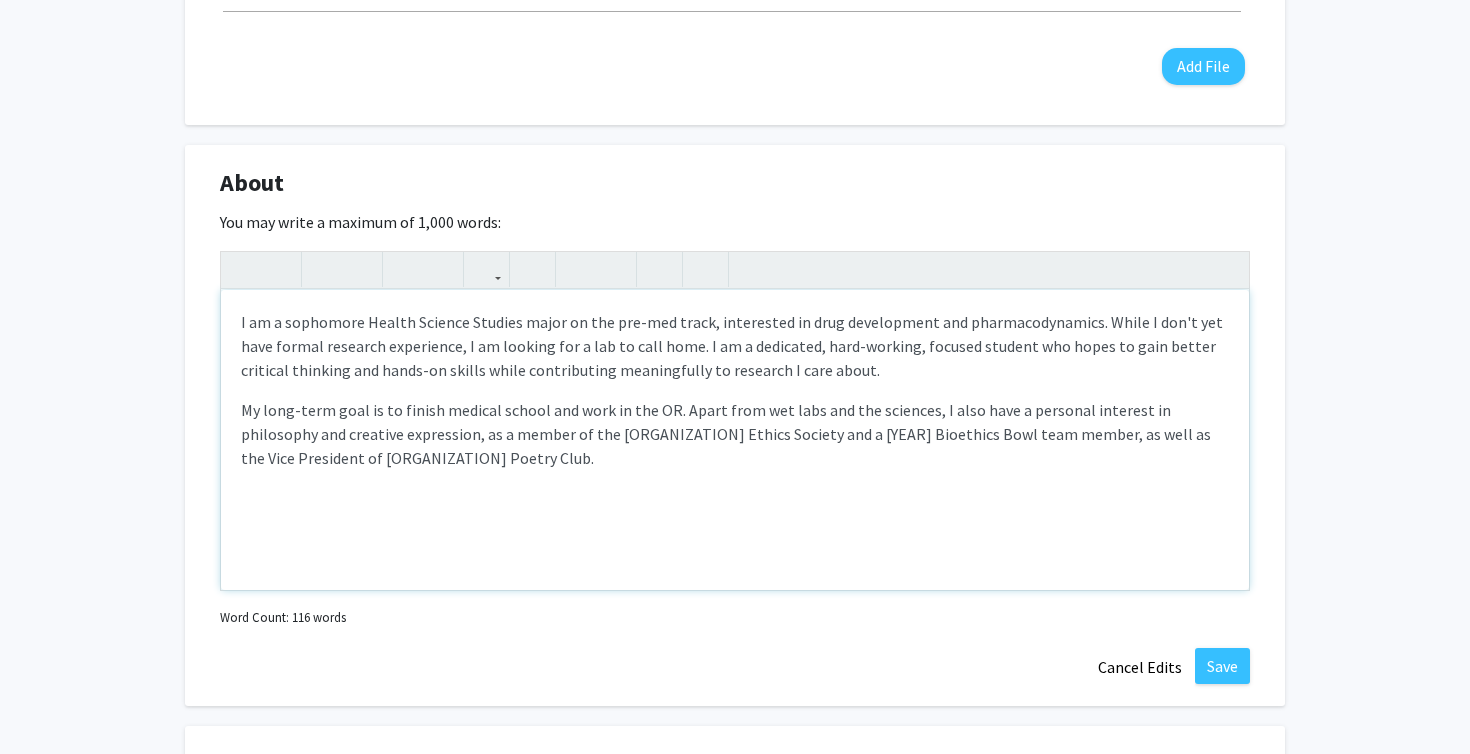 click on "My long-term goal is to finish medical school and work in the OR. Apart from wet labs and the sciences, I also have a personal interest in philosophy and creative expression, as a member of the [ORGANIZATION] Ethics Society and a [YEAR] Bioethics Bowl team member, as well as the Vice President of [ORGANIZATION] Poetry Club." at bounding box center [735, 434] 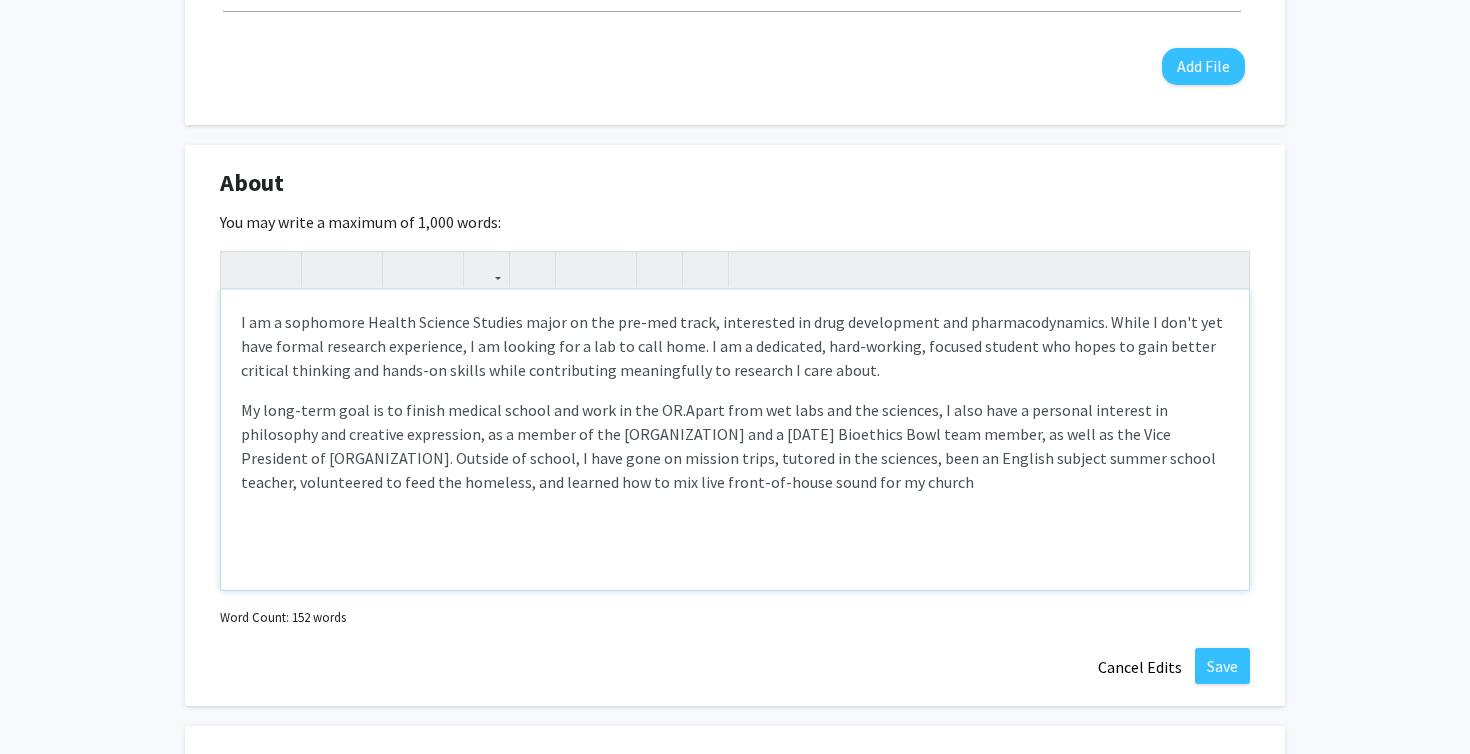 type on "<p>I am a sophomore Health Science Studies major on the pre-med track, interested in drug development and pharmacodynamics. While I don't yet have formal research experience, I am looking for a lab to call home. I am a dedicated, hard-working, focused student who hopes to gain better critical thinking and hands-on skills while contributing meaningfully to research I care about.&nbsp;&nbsp;</p><p>My long-term goal is to finish medical school and work in the OR.&nbsp;<span style="font-size: 1rem;">Apart from wet labs and the sciences, I also have a personal interest in philosophy and creative expression, as a member of the [ORGANIZATION] Ethics Society and a [YEAR] Bioethics Bowl team member, as well as the Vice President of [ORGANIZATION] Poetry Club. Outside of school, I have gone on mission trips, tutored in the sciences, been an English subject summer school teacher, volunteered to feed the homeless, and learned how to mix live front-of-house sound for my church.&nbsp;</span></p>" 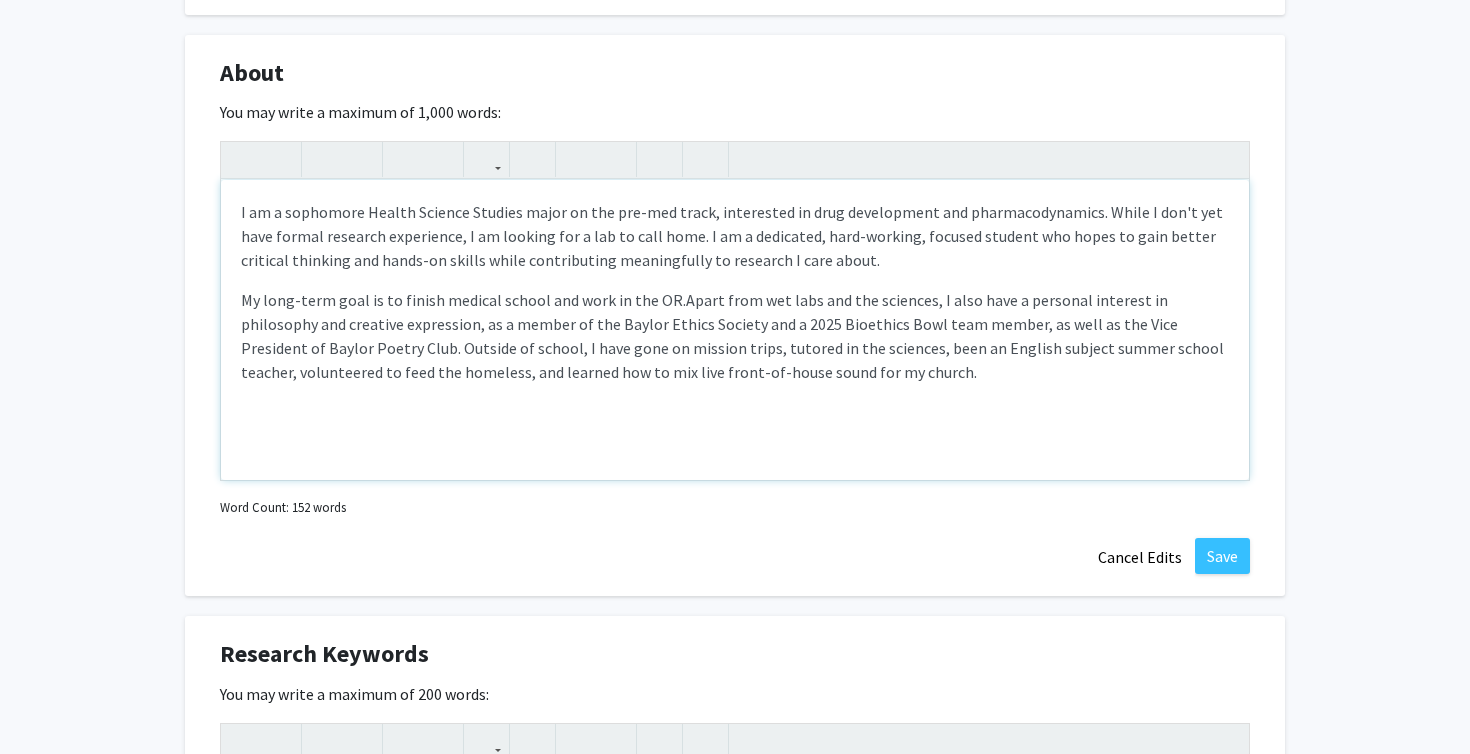 scroll, scrollTop: 897, scrollLeft: 0, axis: vertical 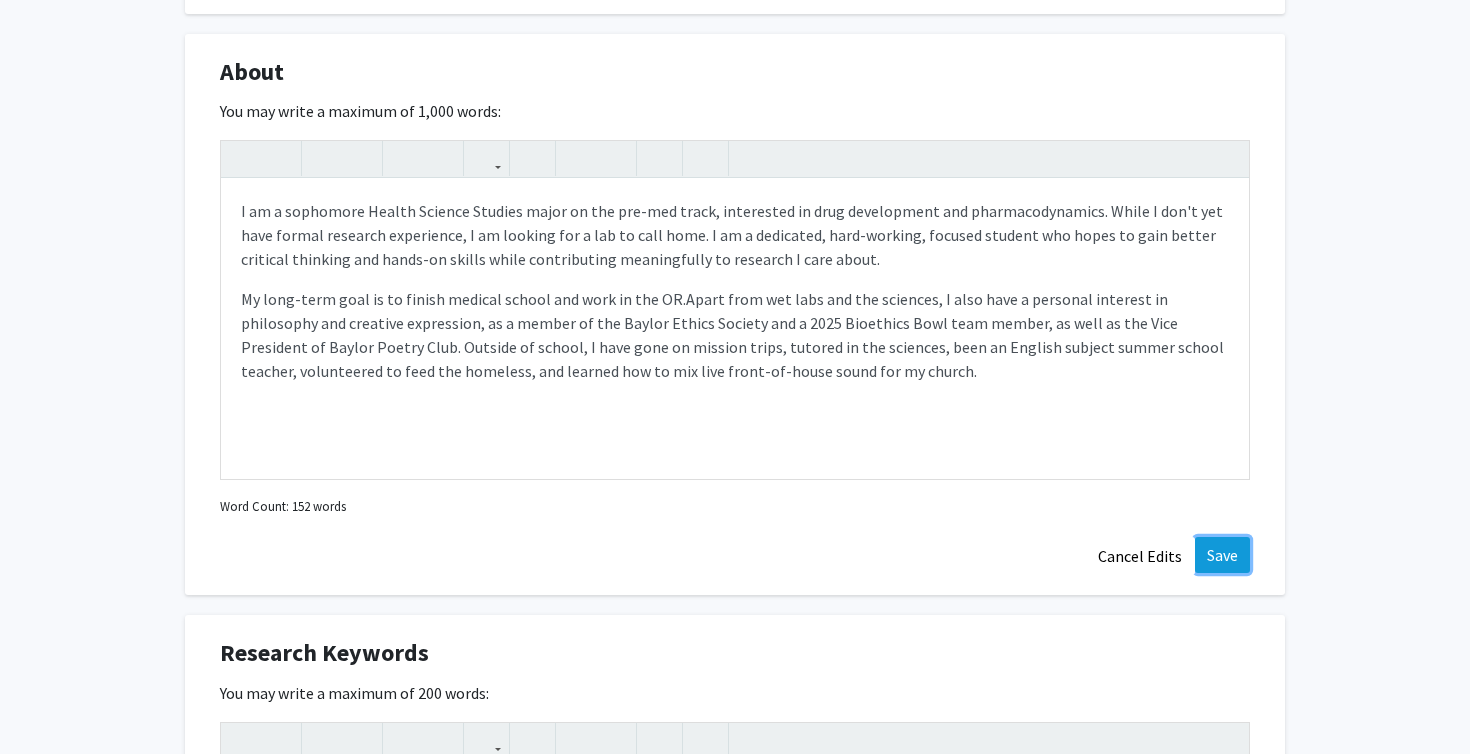 click on "Save" 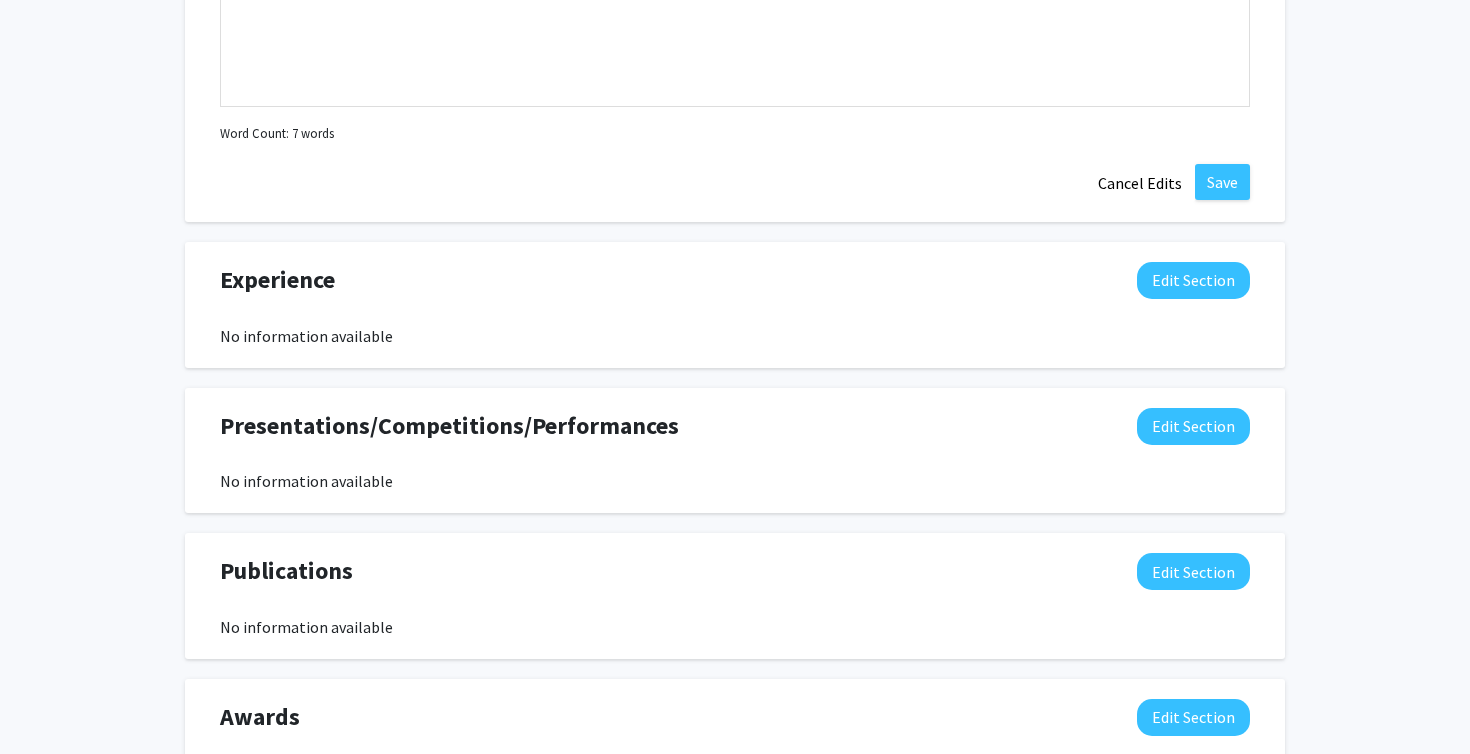 scroll, scrollTop: 1625, scrollLeft: 0, axis: vertical 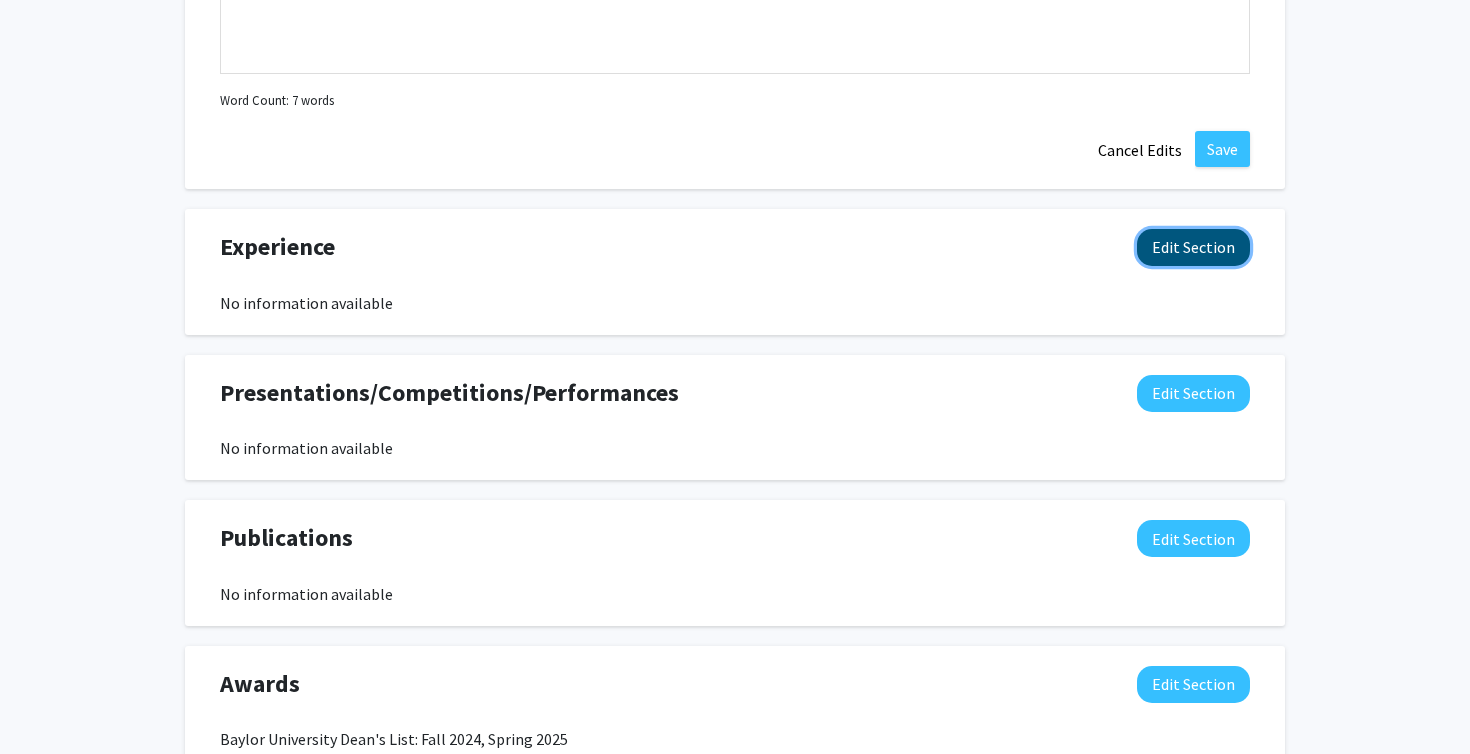 click on "Edit Section" 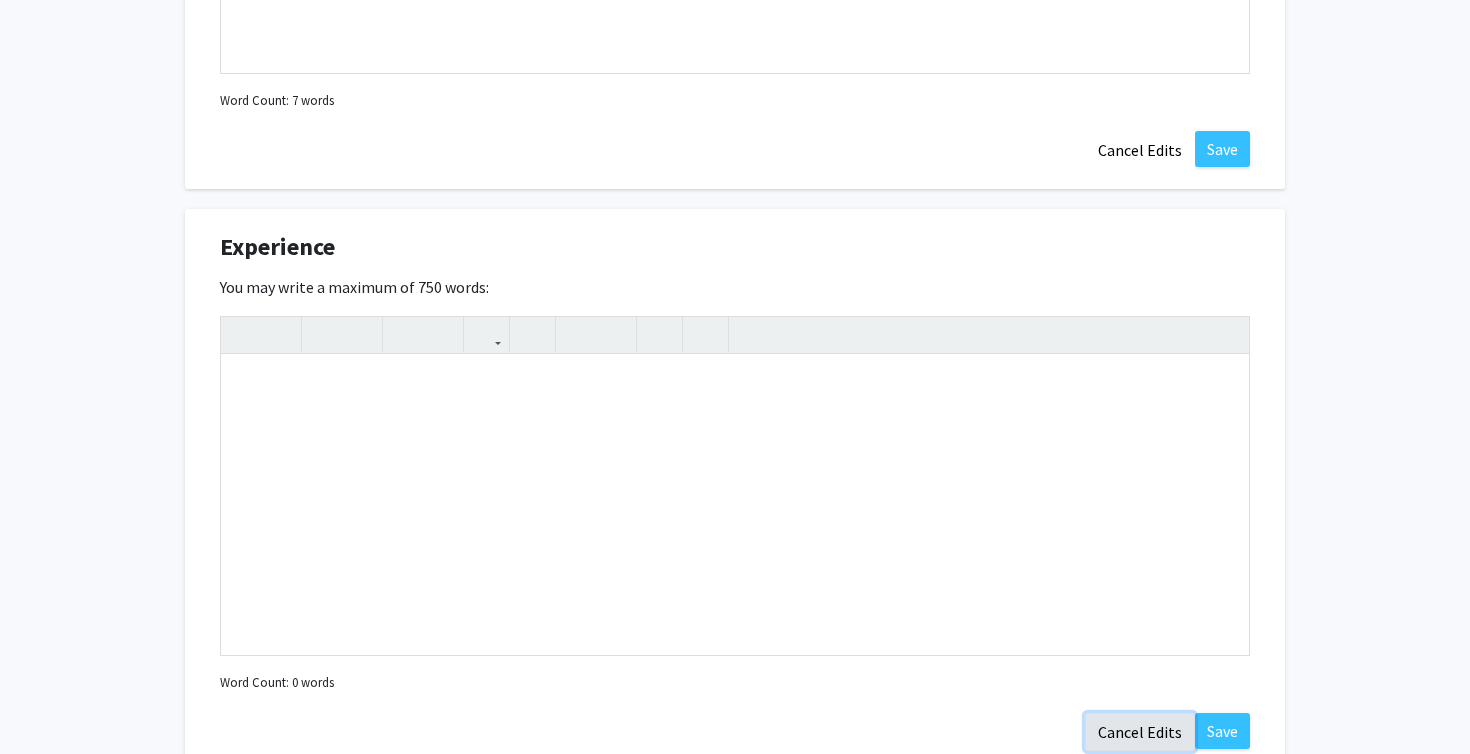 click on "Cancel Edits" 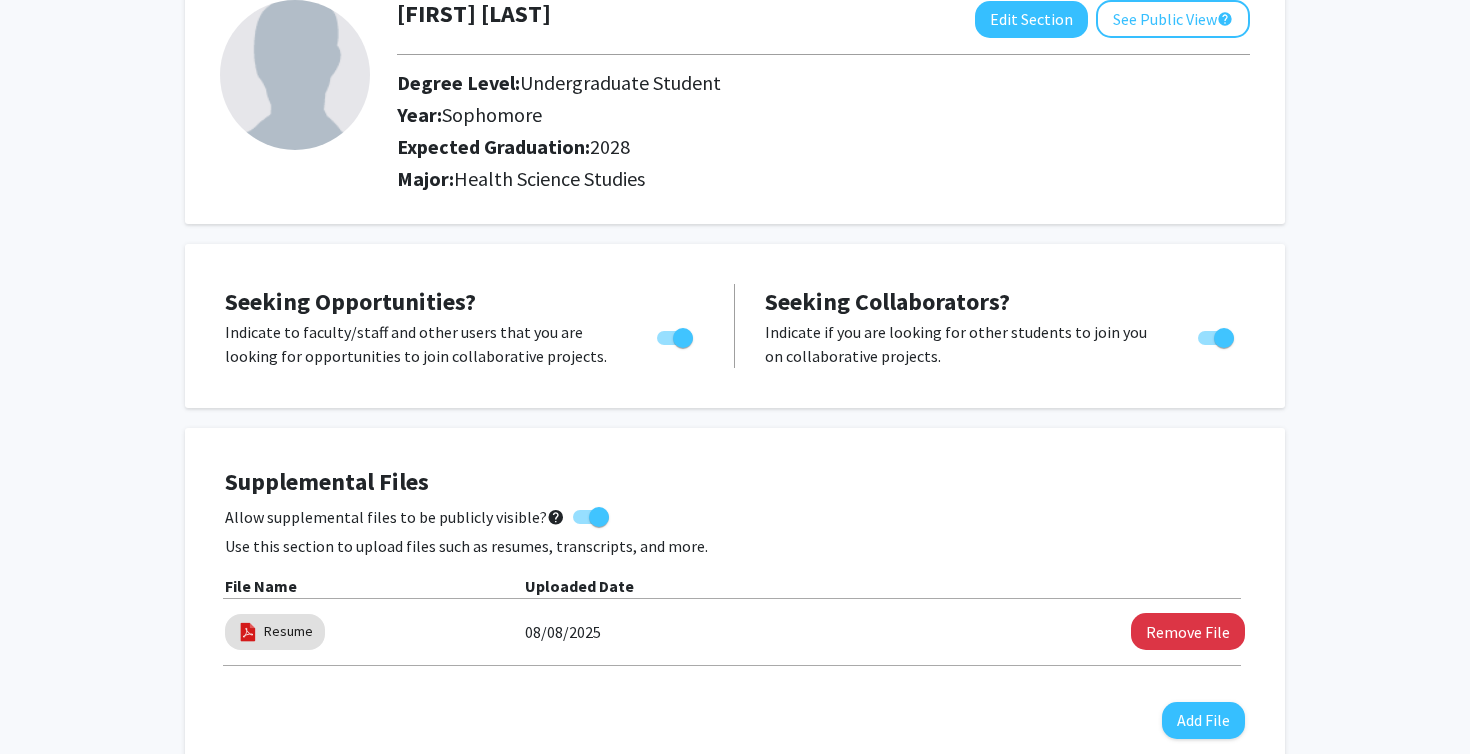 scroll, scrollTop: 0, scrollLeft: 0, axis: both 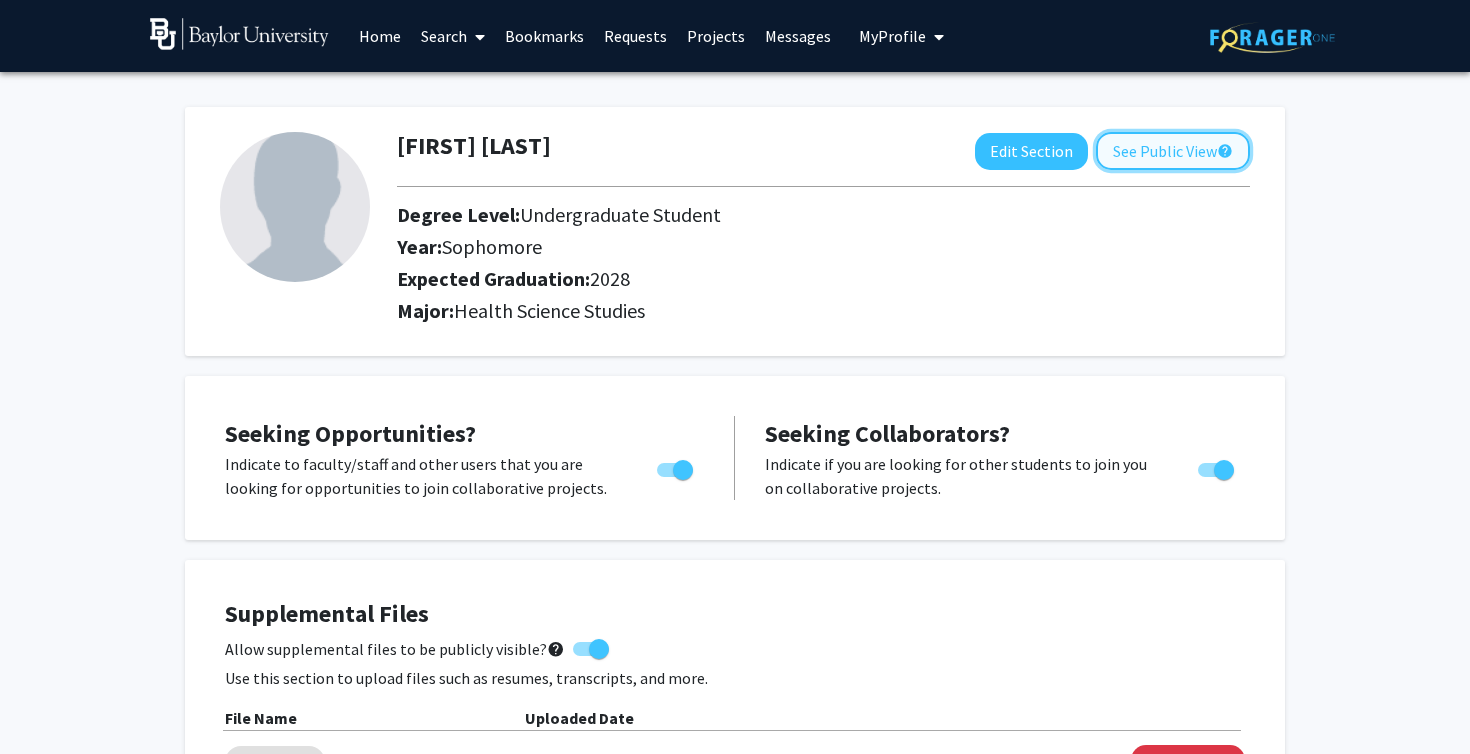 click on "See Public View  help" 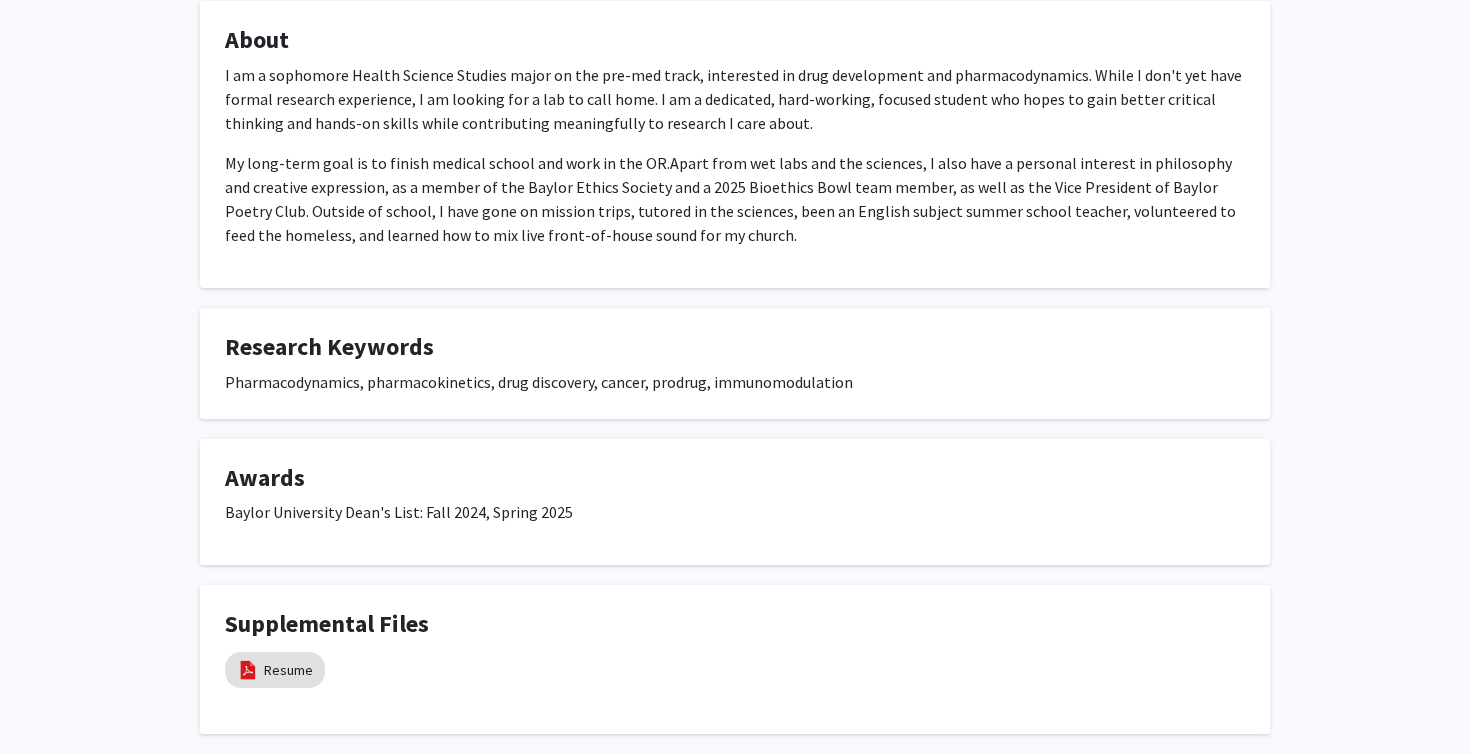 scroll, scrollTop: 0, scrollLeft: 0, axis: both 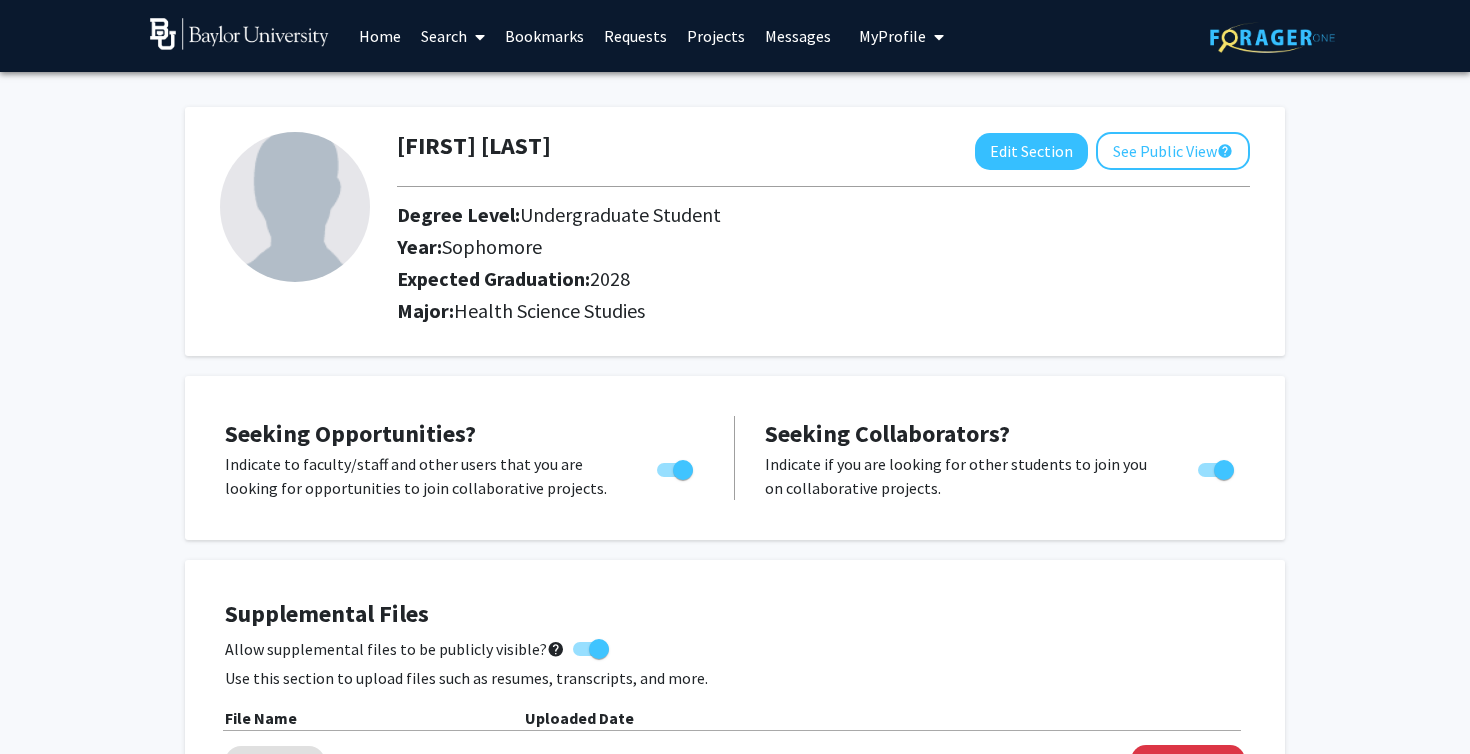 click 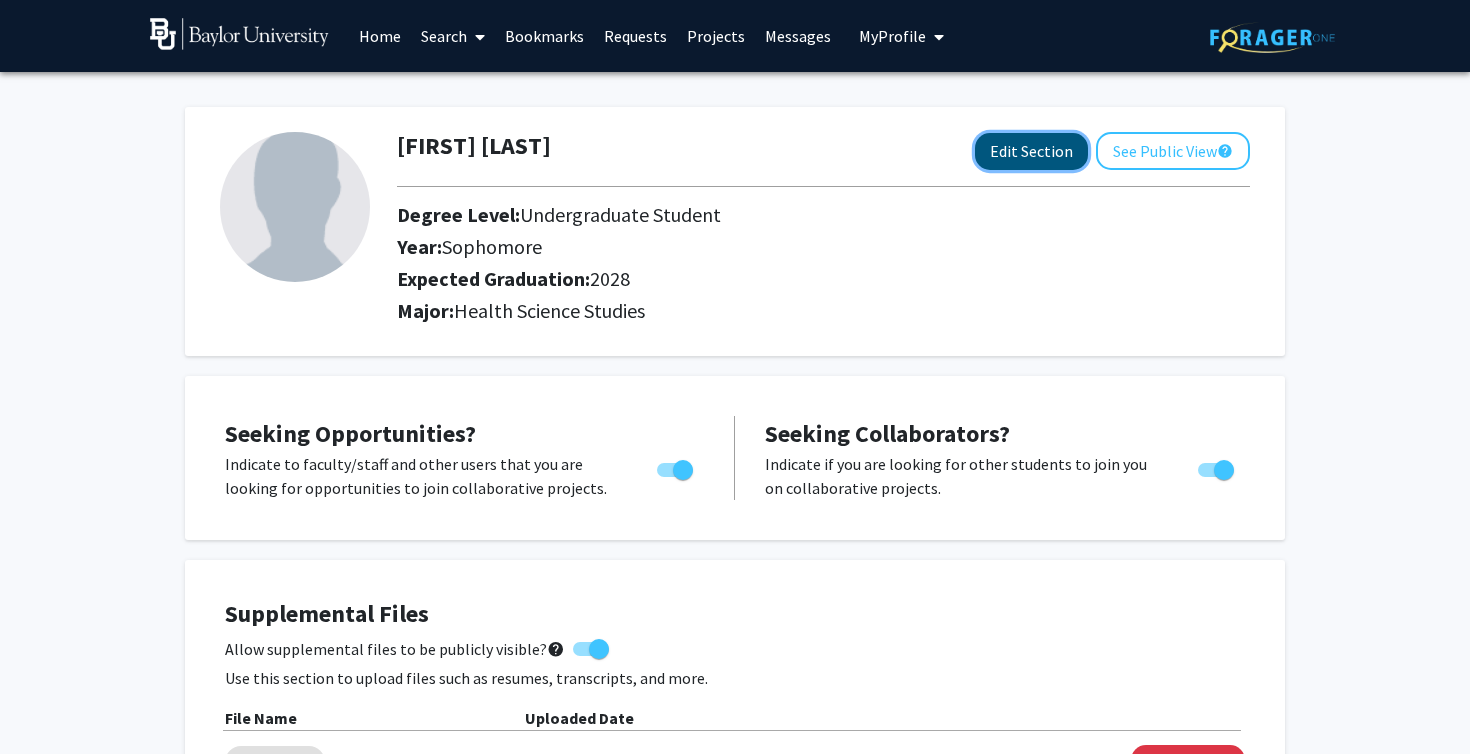 click on "Edit Section" 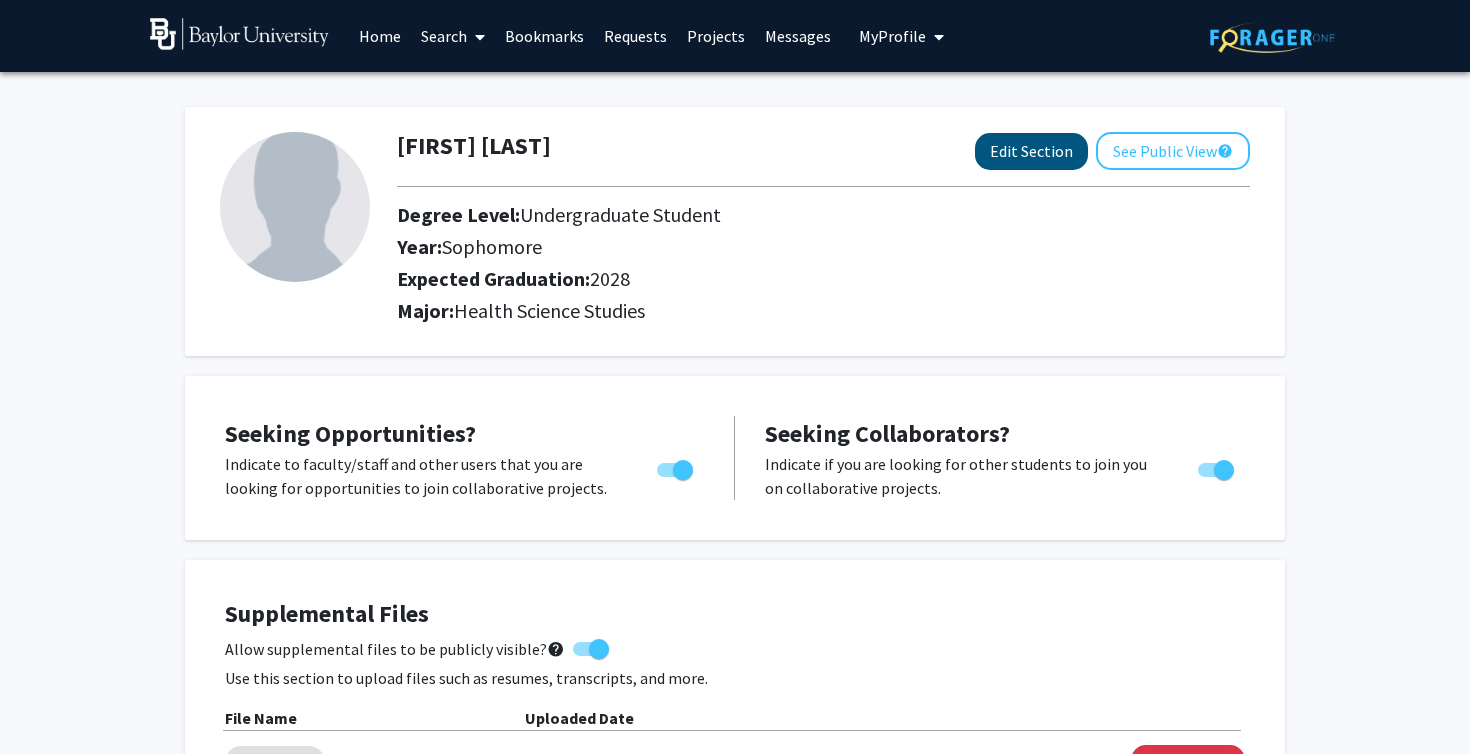 select on "sophomore" 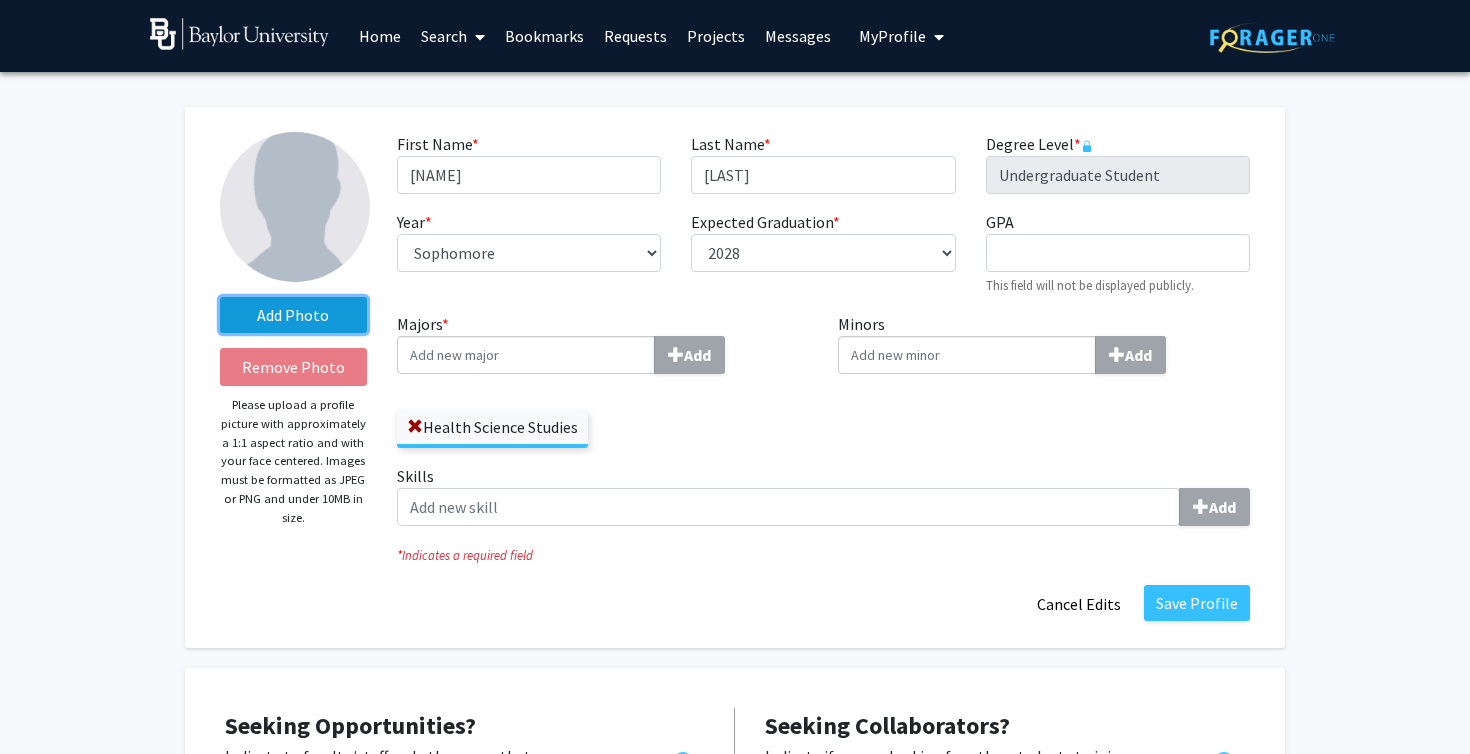 click on "Add Photo" 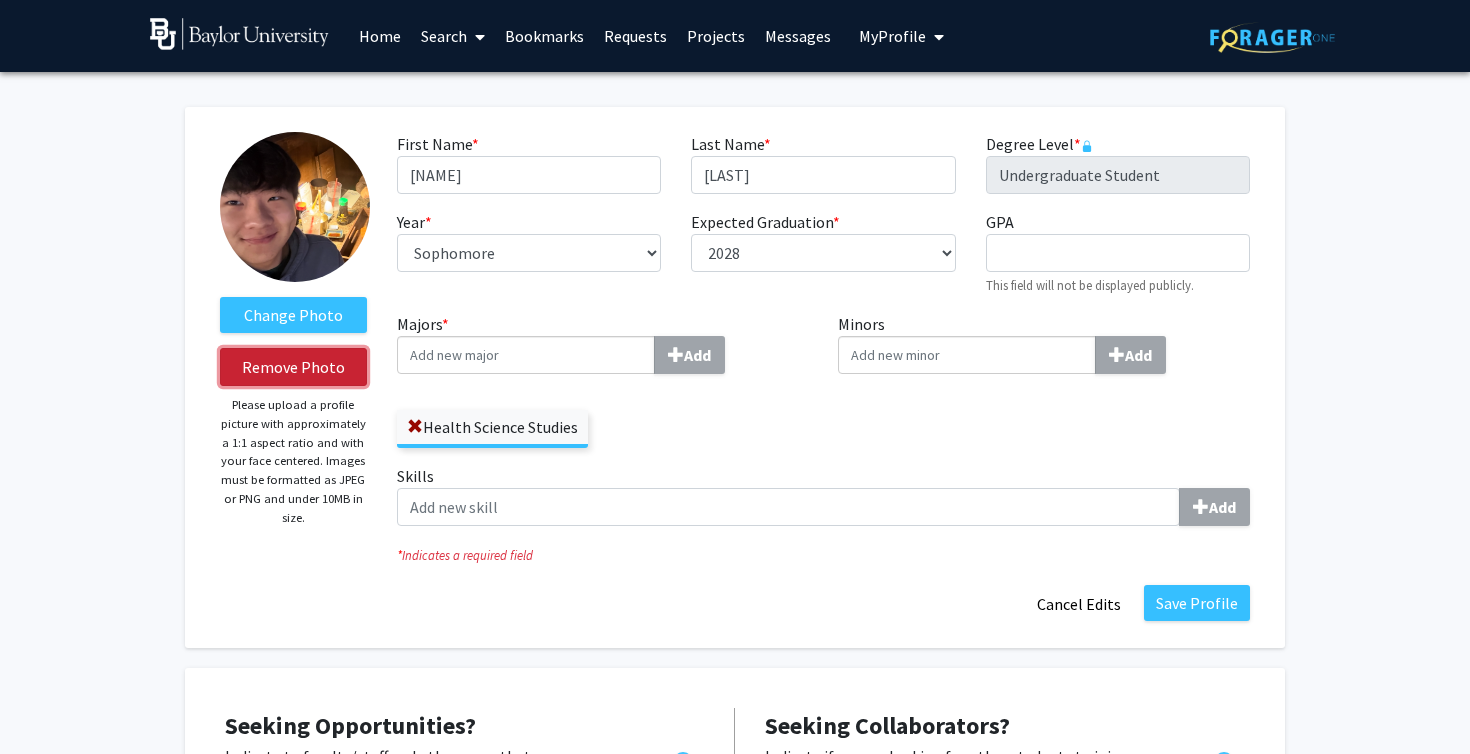 click on "Remove Photo" 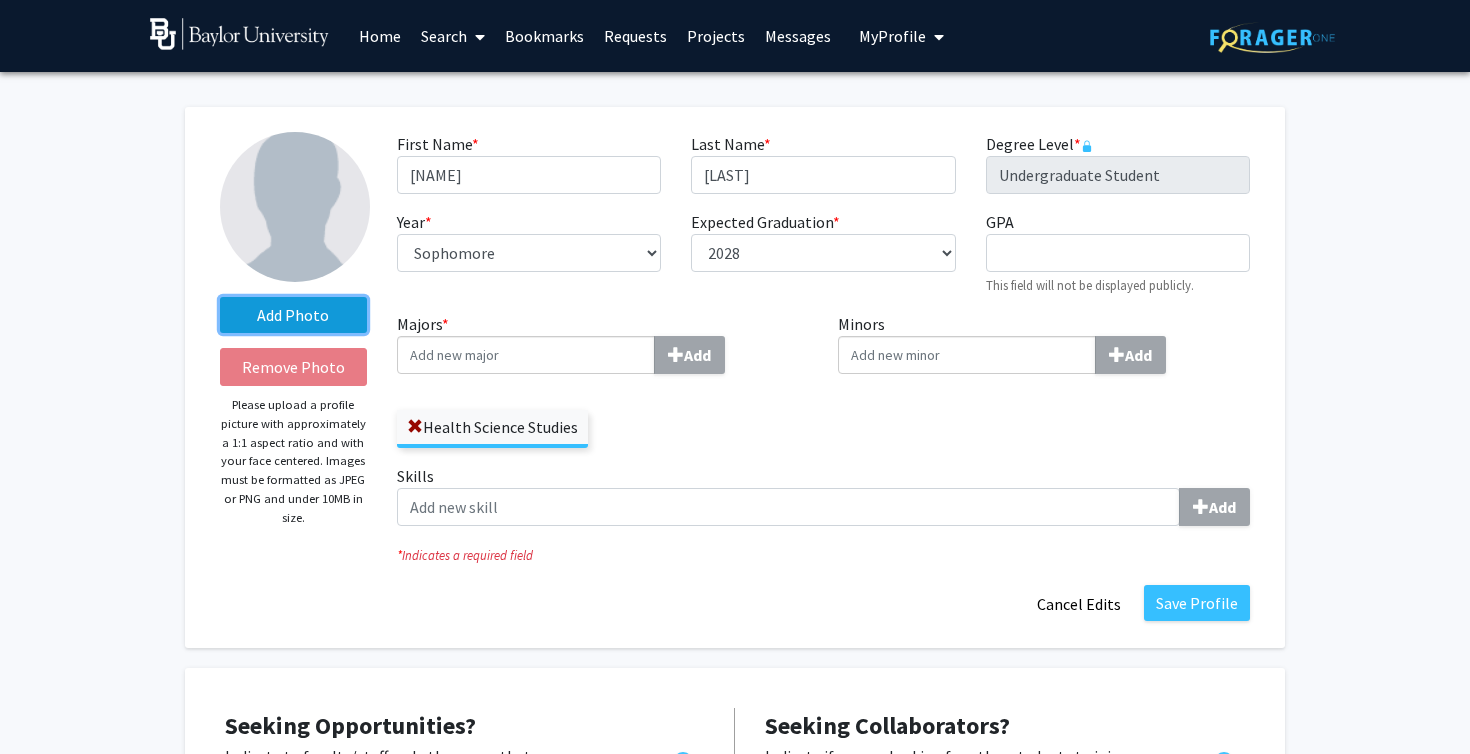 click on "Add Photo" 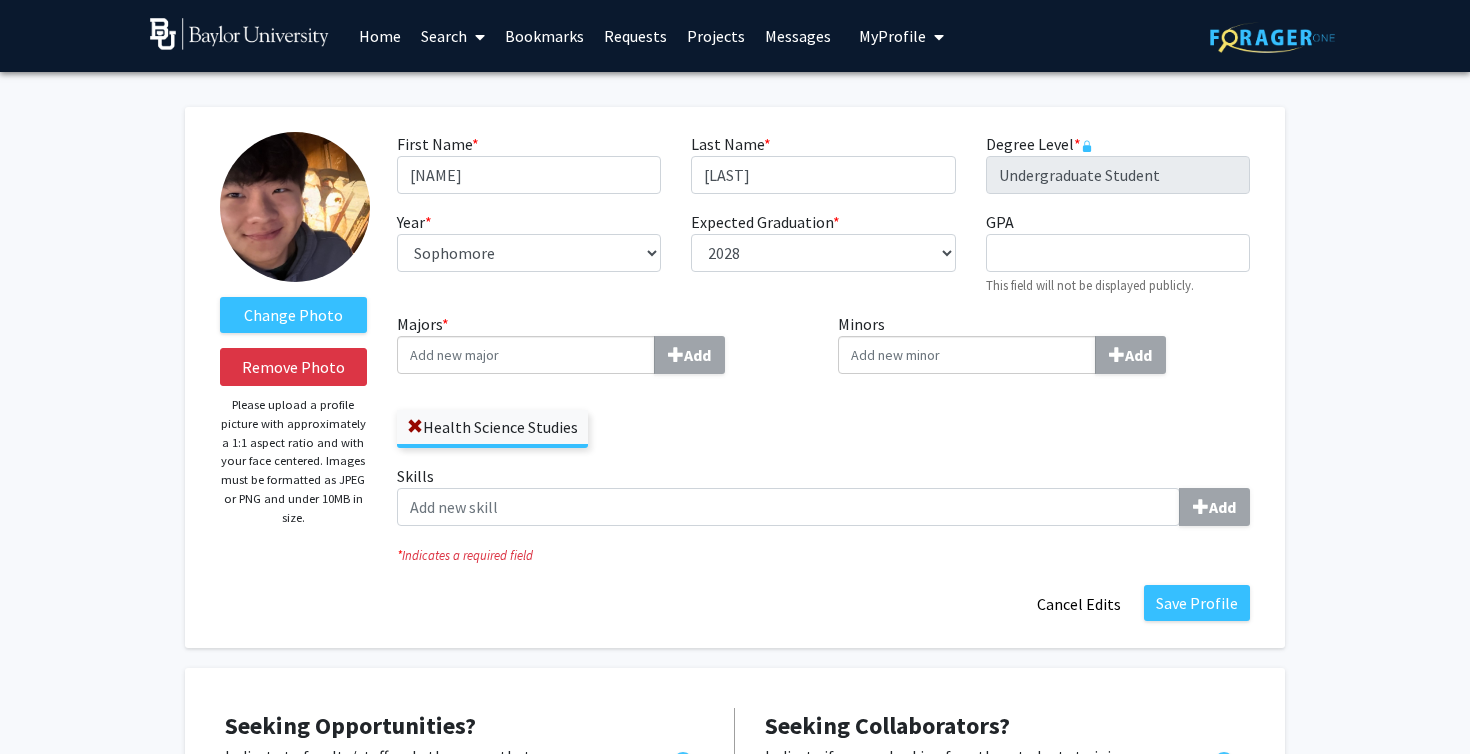click on "Change Photo   Remove Photo   Please upload a profile picture with approximately a 1:1 aspect ratio and with your face centered. Images must be formatted as JPEG or PNG and under 10MB in size.   First Name  * required [FIRST]  Last Name  * required [LAST]  Degree Level  * required Undergraduate Student  Year  * required ---  First-year   Sophomore   Junior   Senior   Postbaccalaureate Certificate   Expected Graduation  * required ---  2018   2019   2020   2021   2022   2023   2024   2025   2026   2027   2028   2029   2030   2031   GPA  required  This field will not be displayed publicly.   Majors  * Add  Health Science Studies   Minors  Add  Skills  Add *  Indicates a required field  Save Profile   Cancel Edits  Seeking Opportunities?  Indicate to faculty/staff and other users that you are looking for opportunities to join collaborative projects.  &nbsp; Seeking Collaborators?  Indicate if you are looking for other students to join you on collaborative projects.  &nbsp;    Supplemental Files &nbsp; help  File Name  Resume" 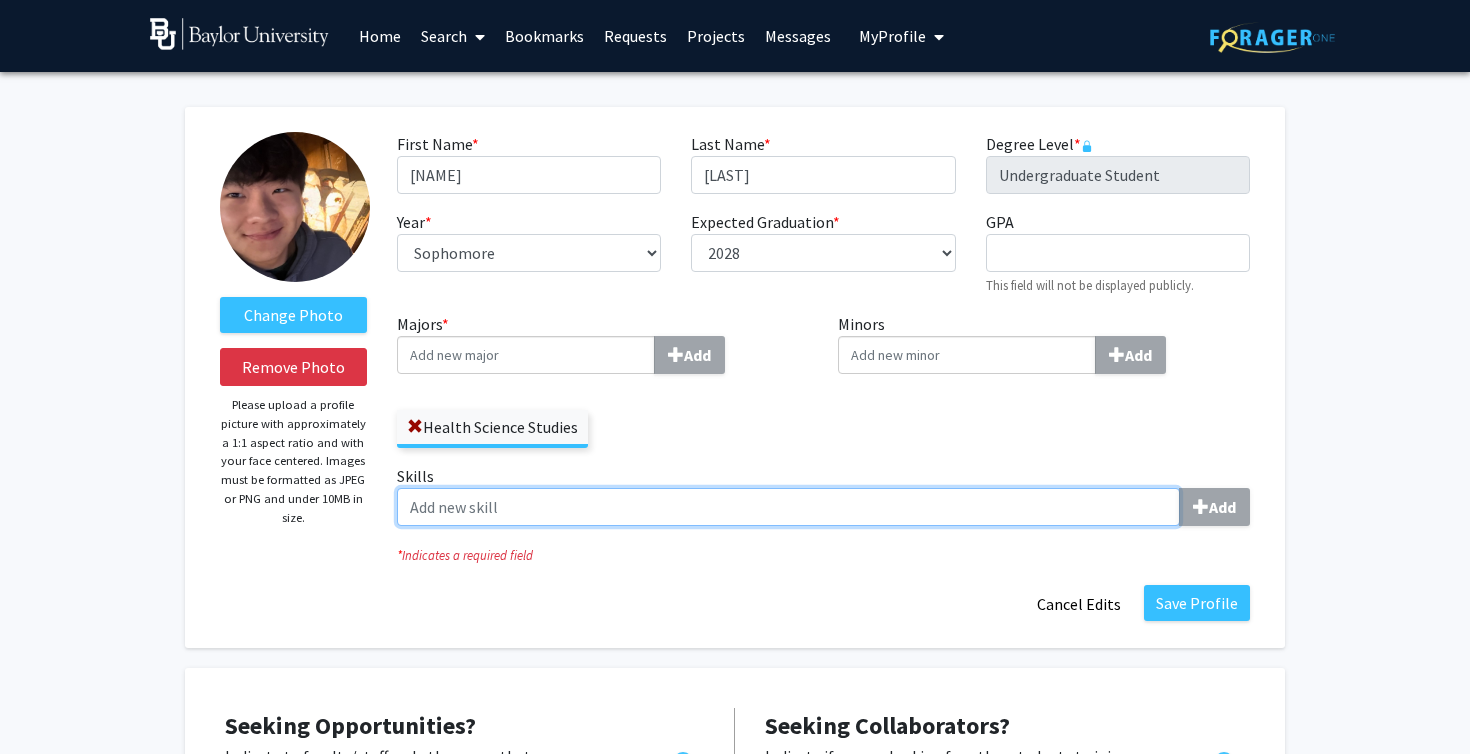 click on "Skills  Add" 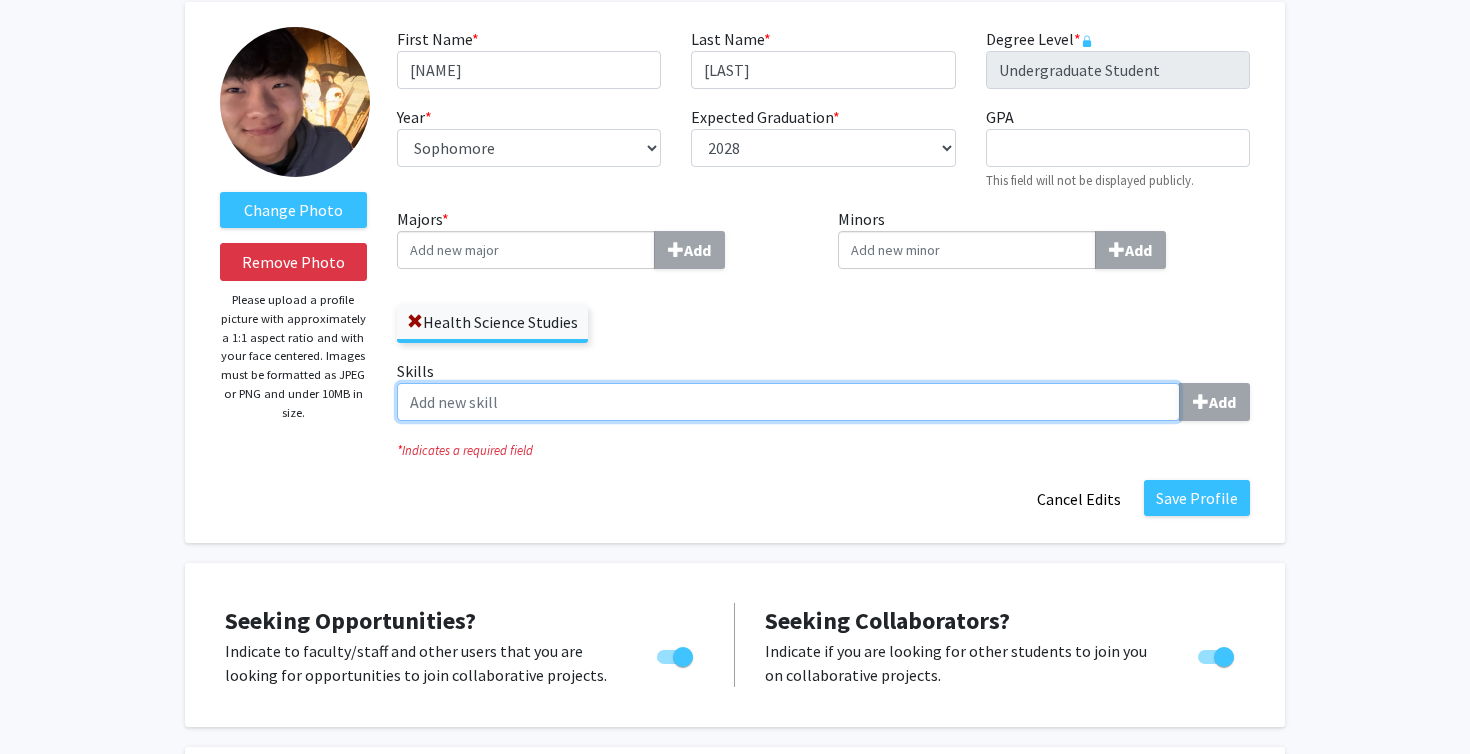 scroll, scrollTop: 108, scrollLeft: 0, axis: vertical 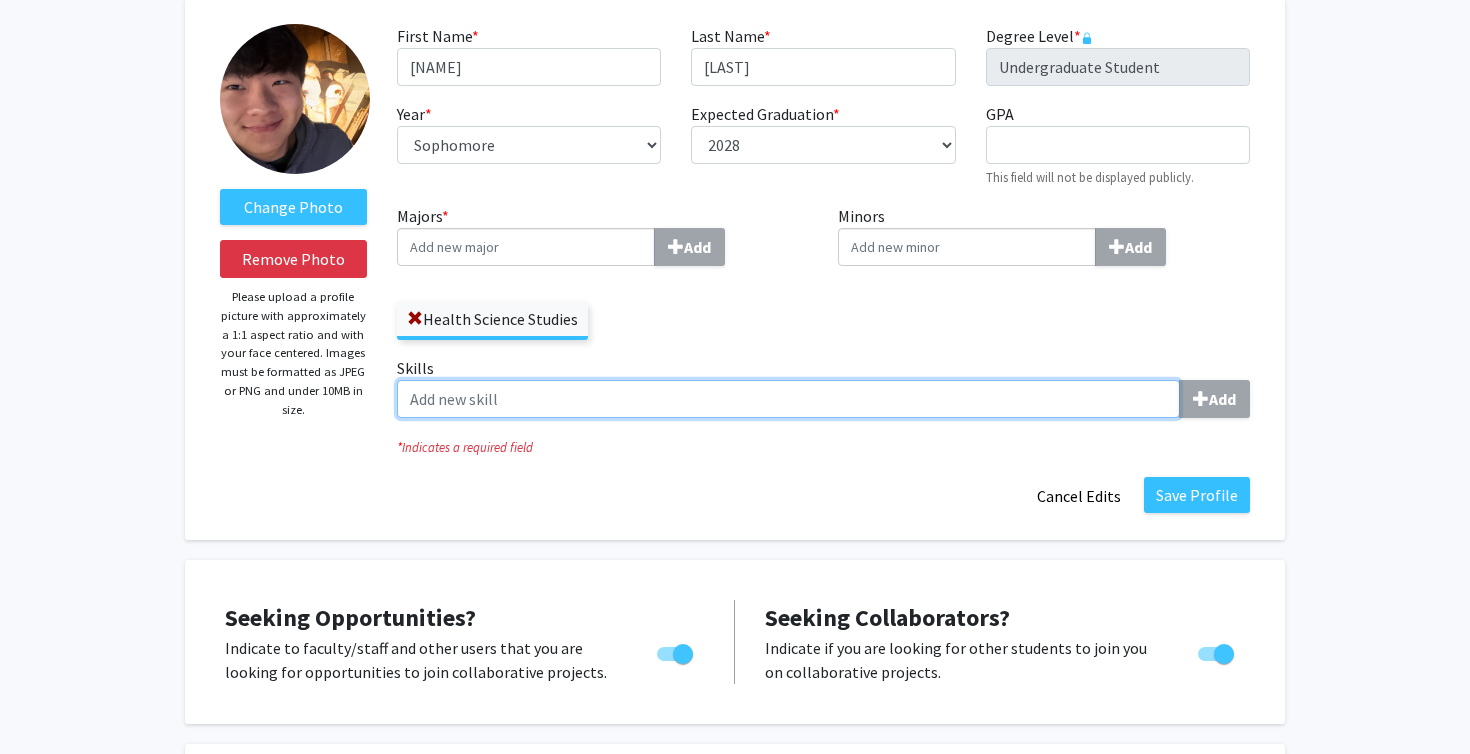 click on "Skills  Add" 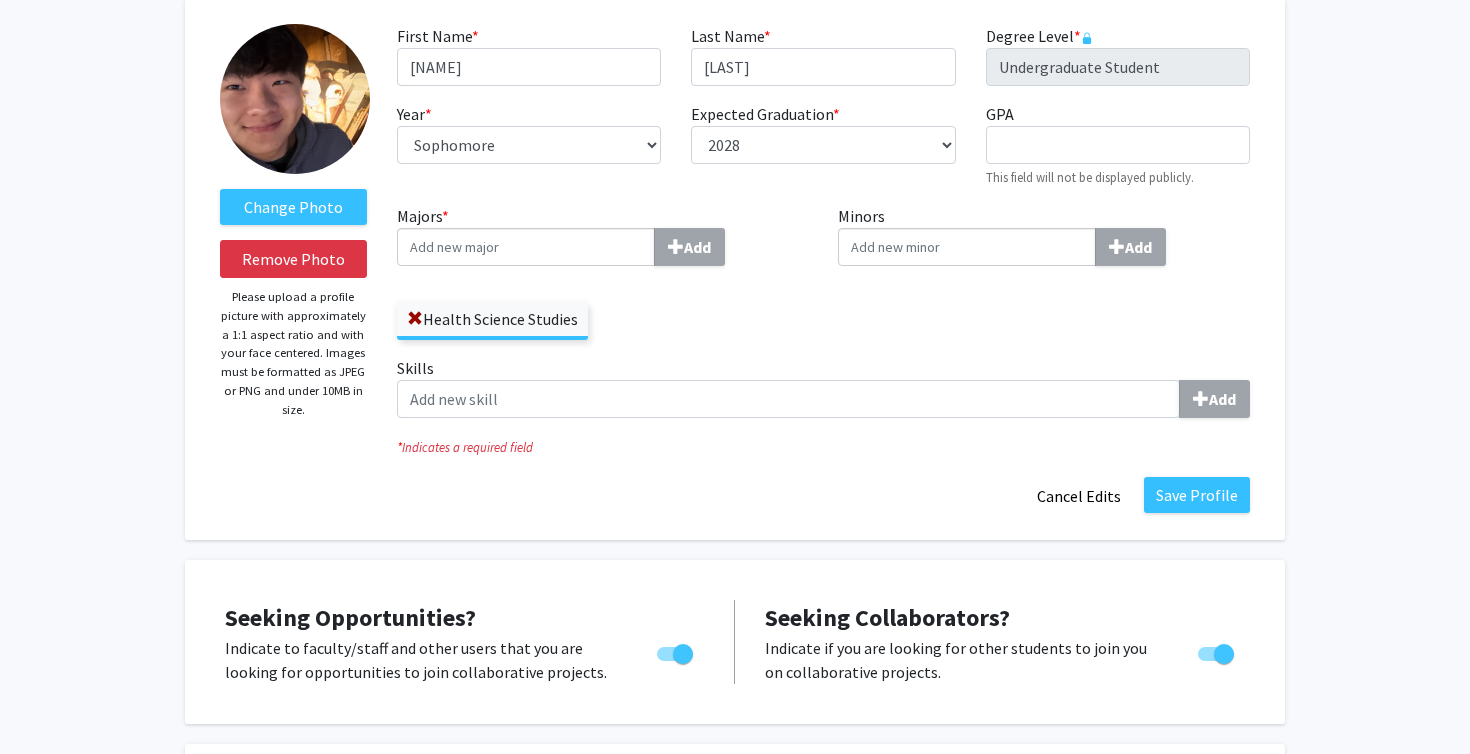 click 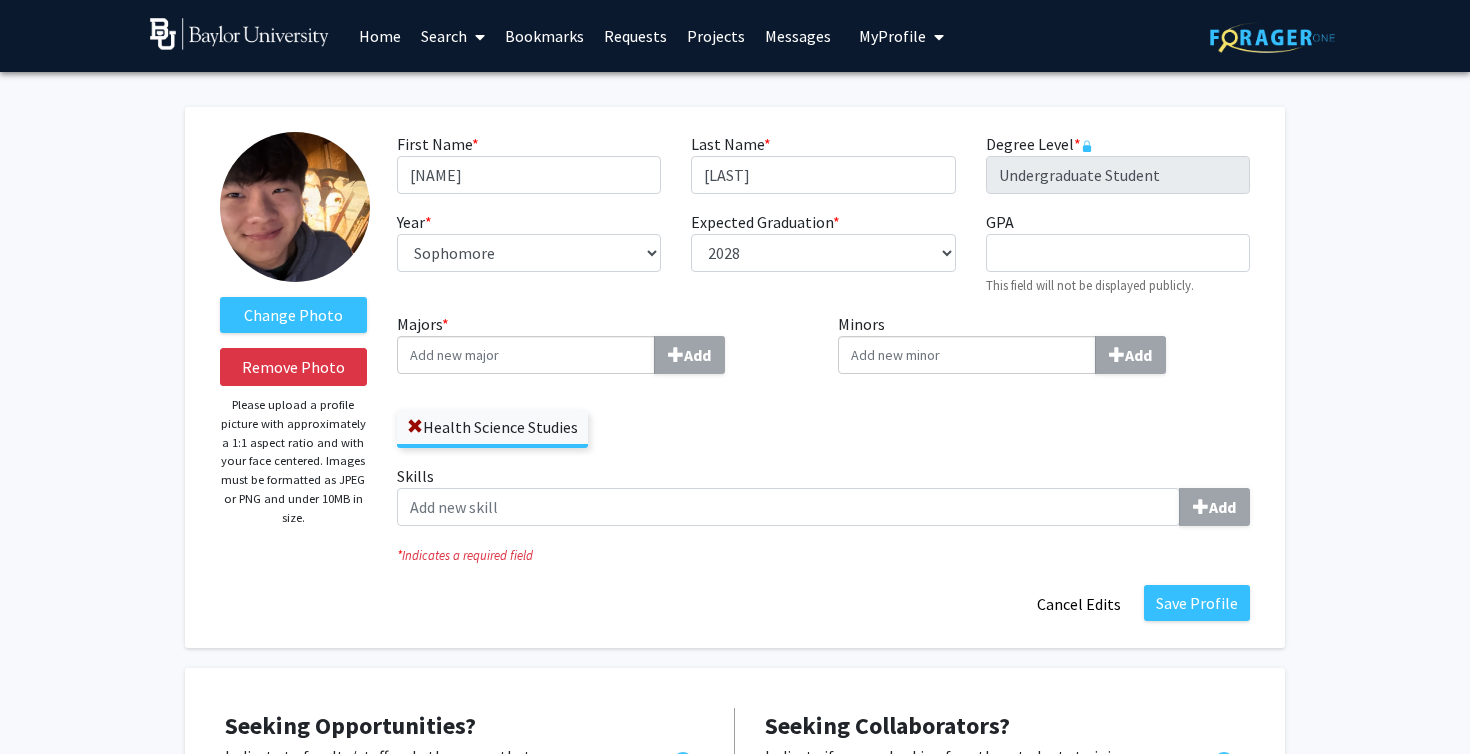 click 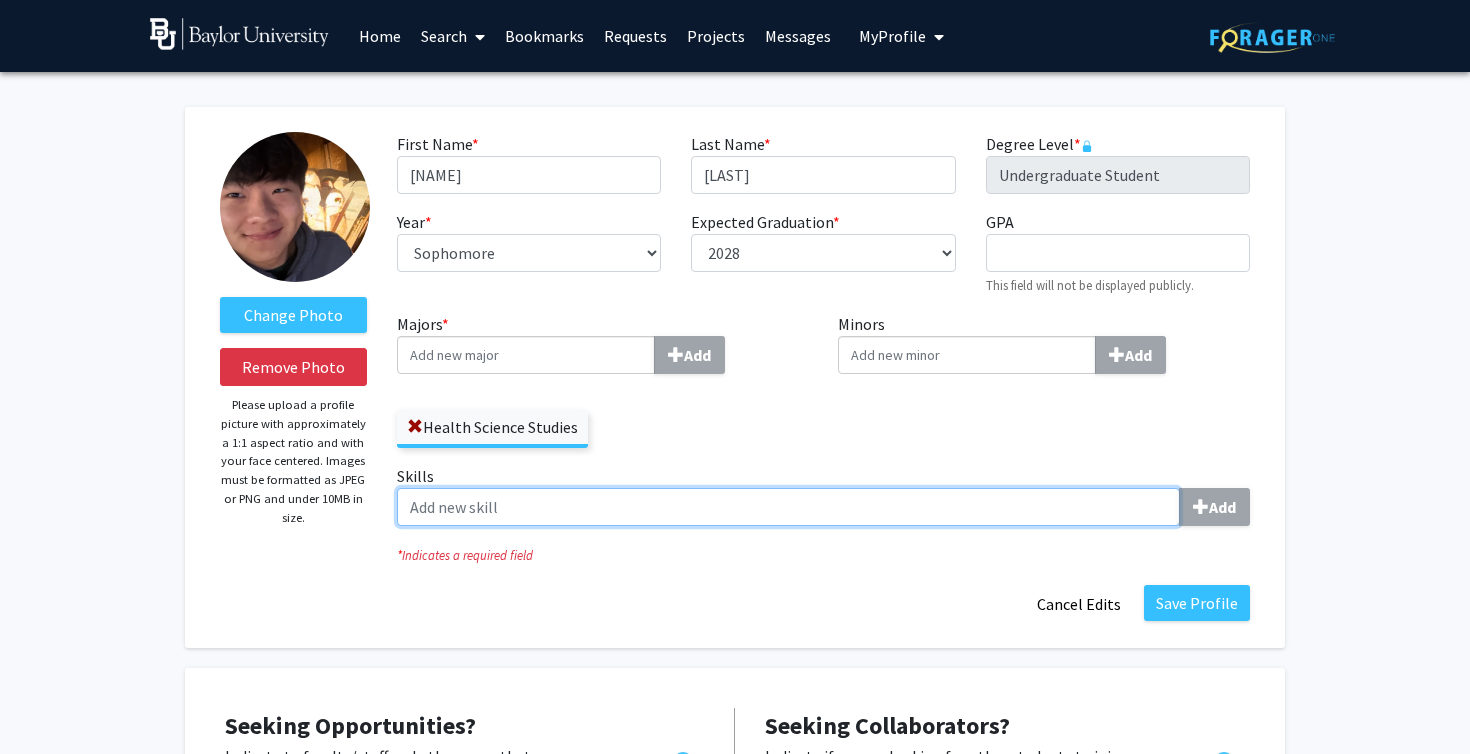 click on "Skills  Add" 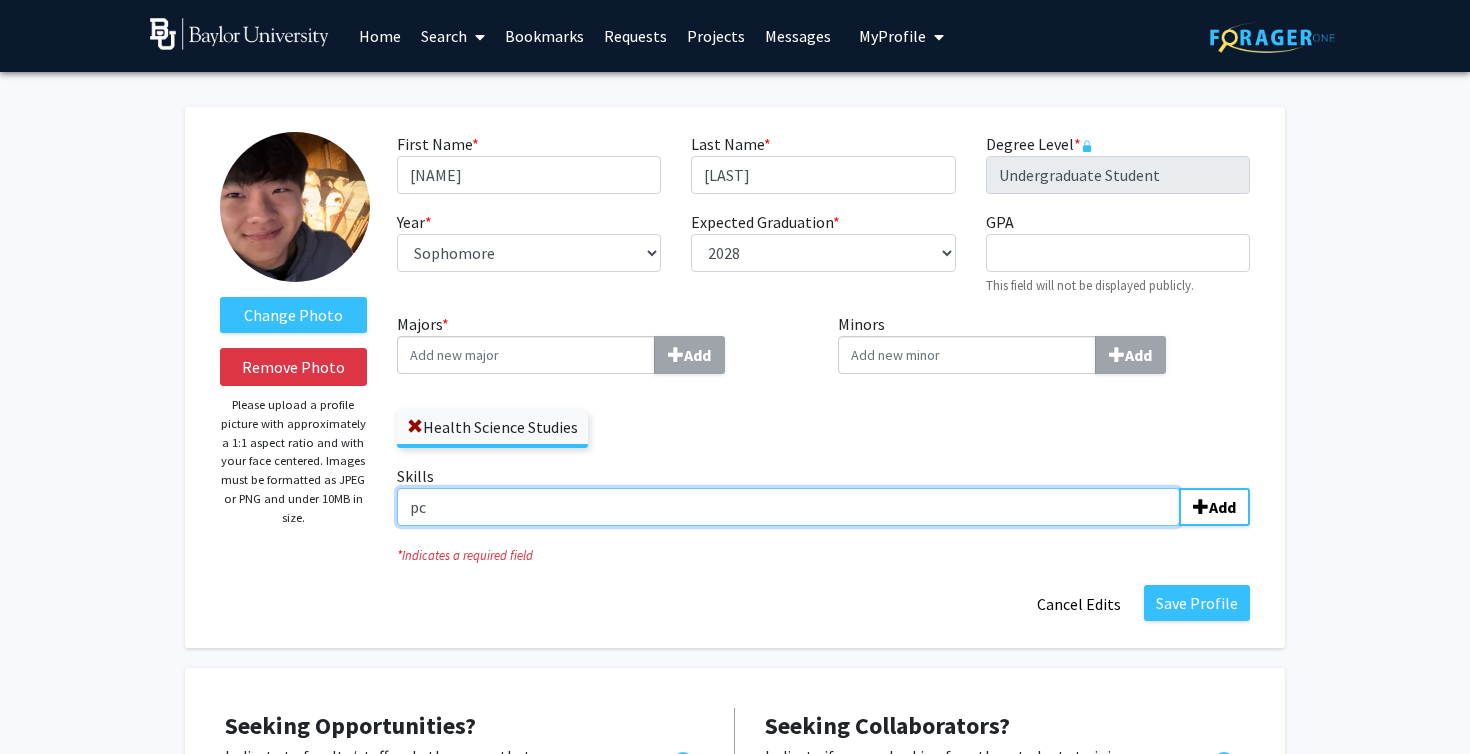 type on "p" 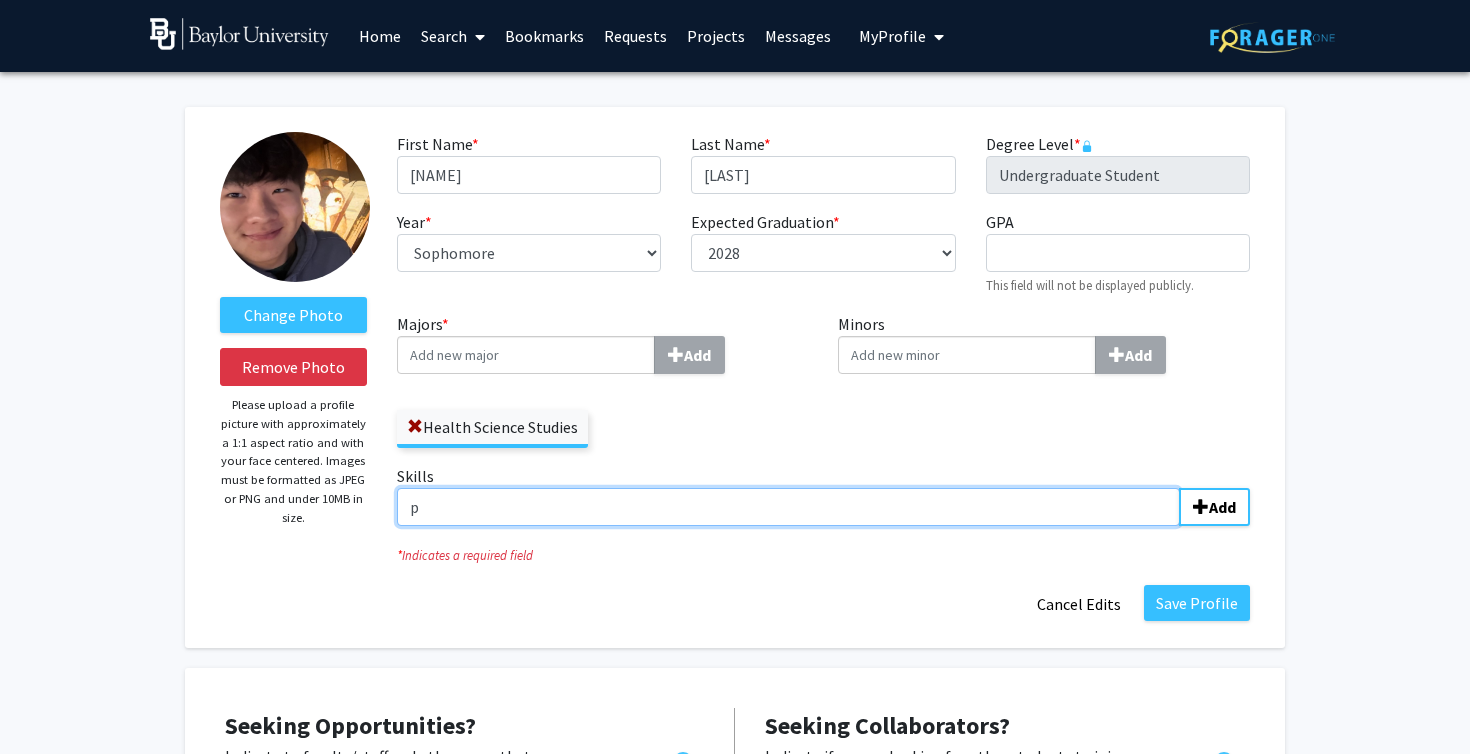 type 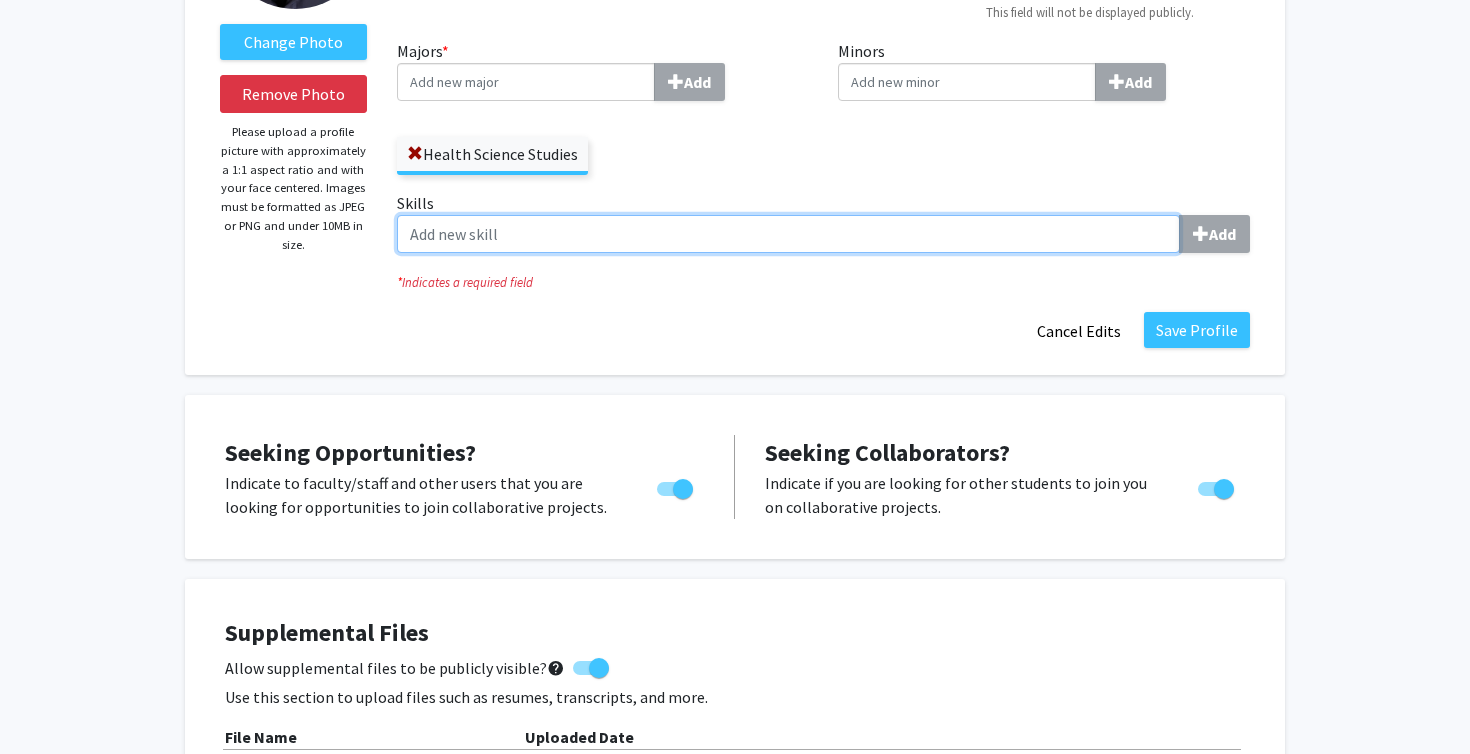 scroll, scrollTop: 212, scrollLeft: 0, axis: vertical 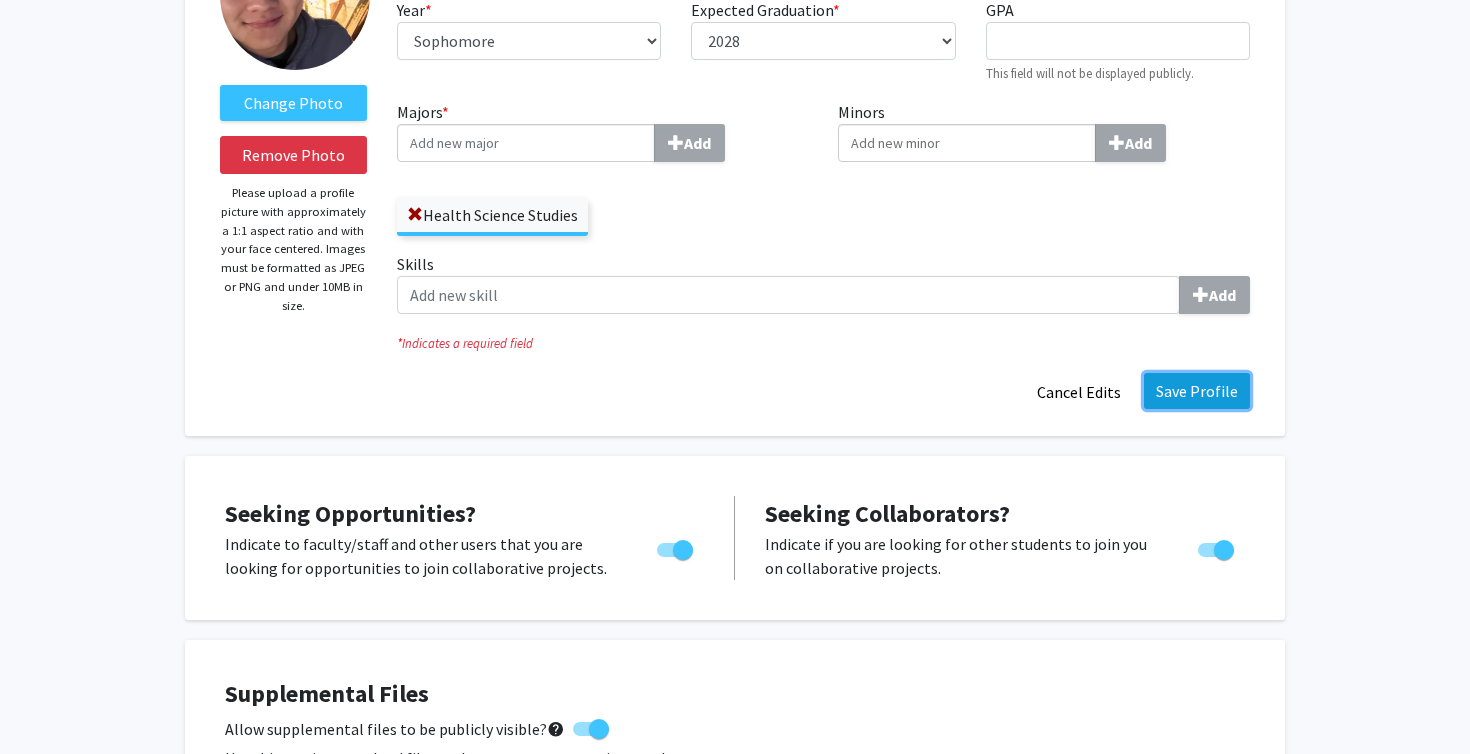 click on "Save Profile" 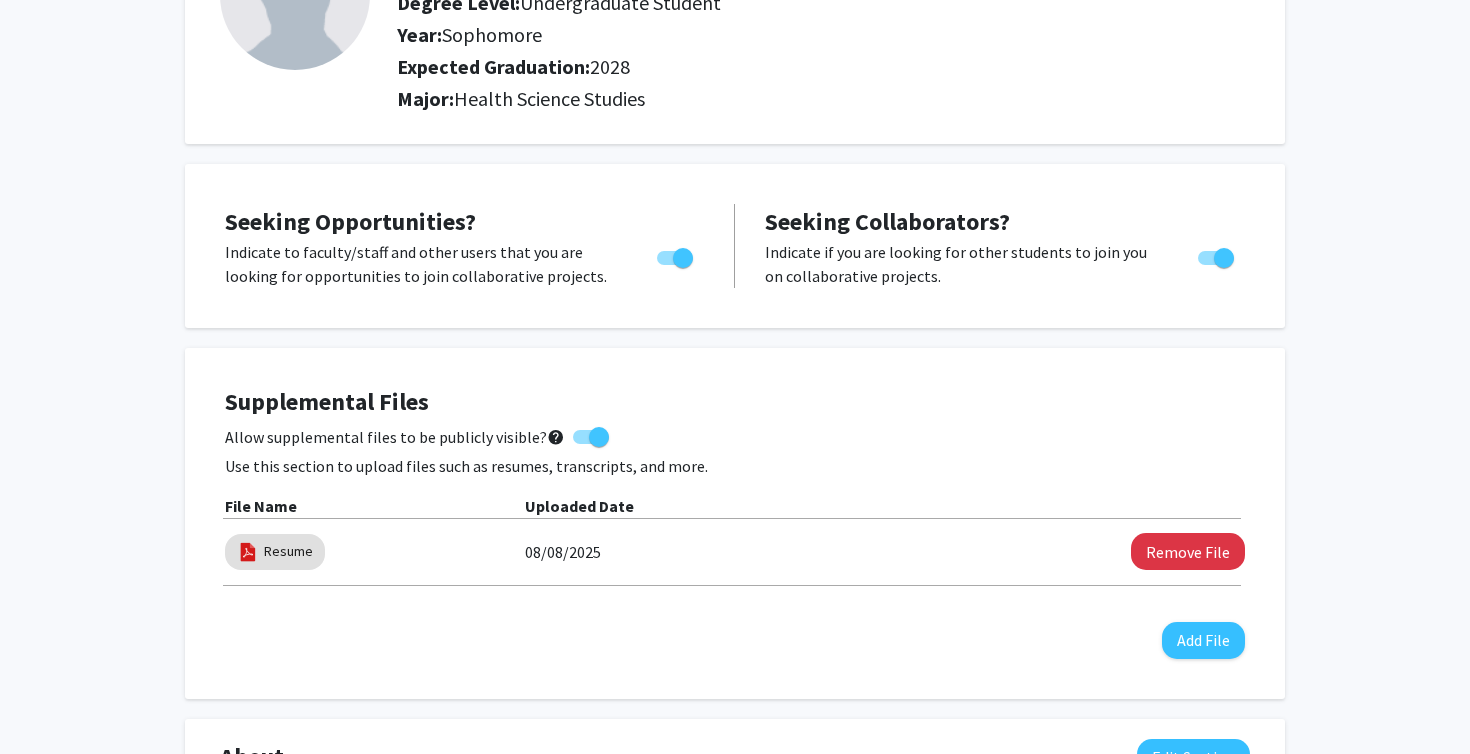 scroll, scrollTop: 0, scrollLeft: 0, axis: both 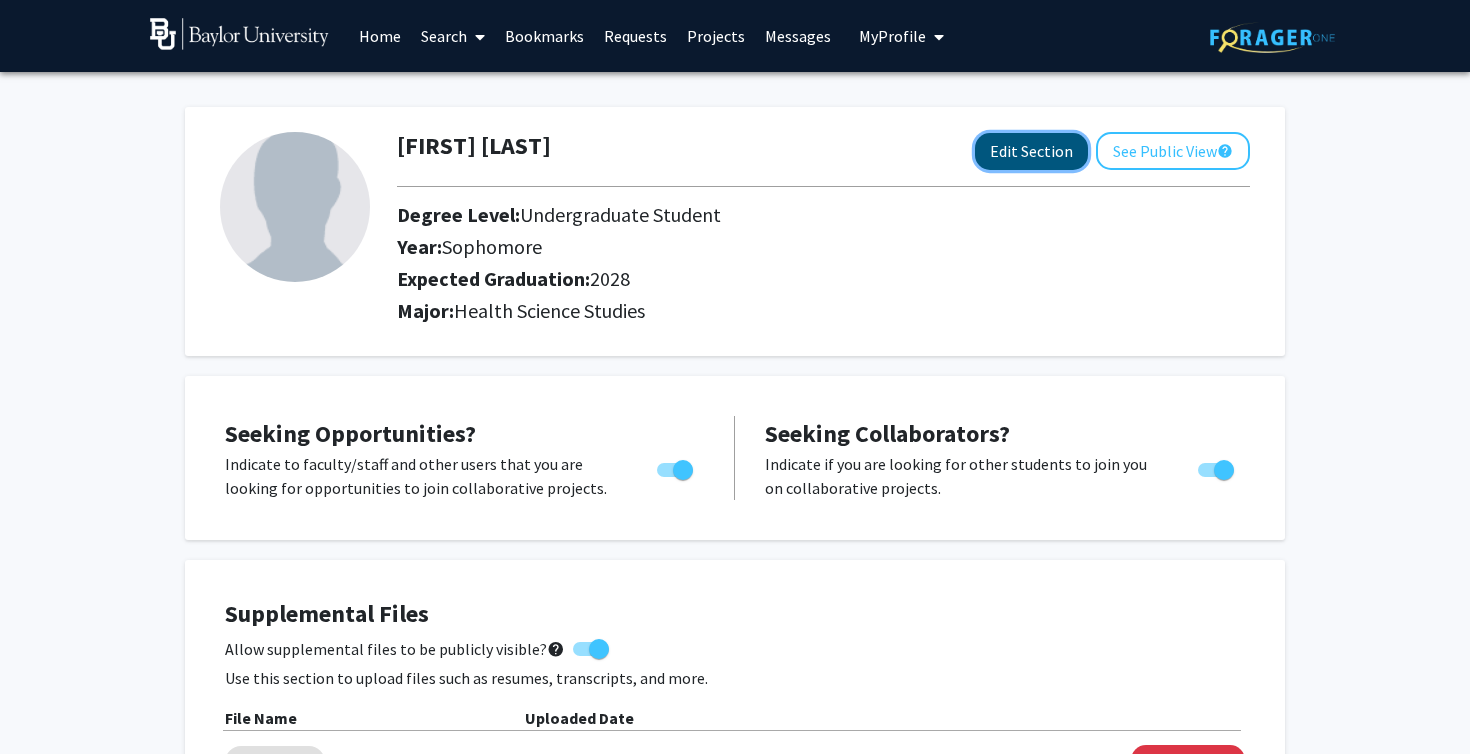 click on "Edit Section" 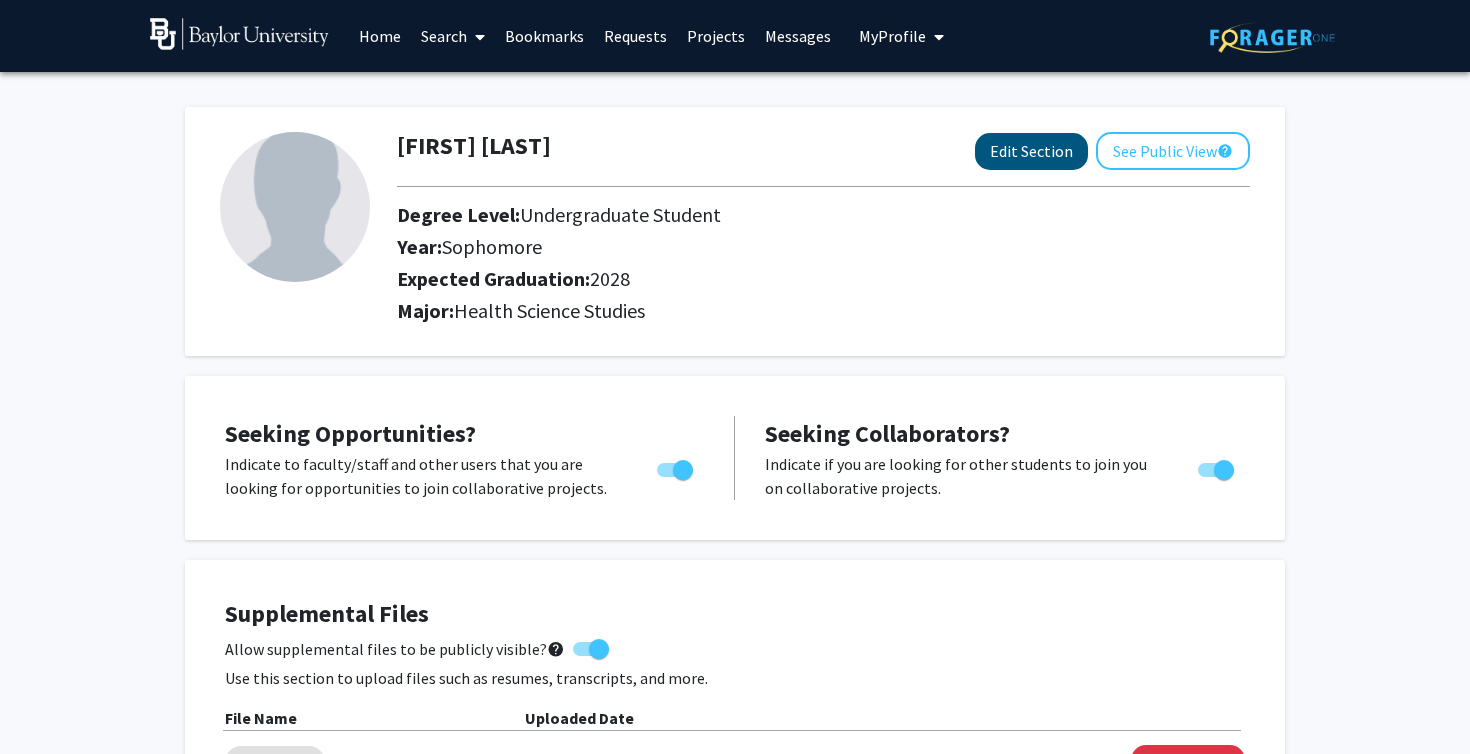 select on "sophomore" 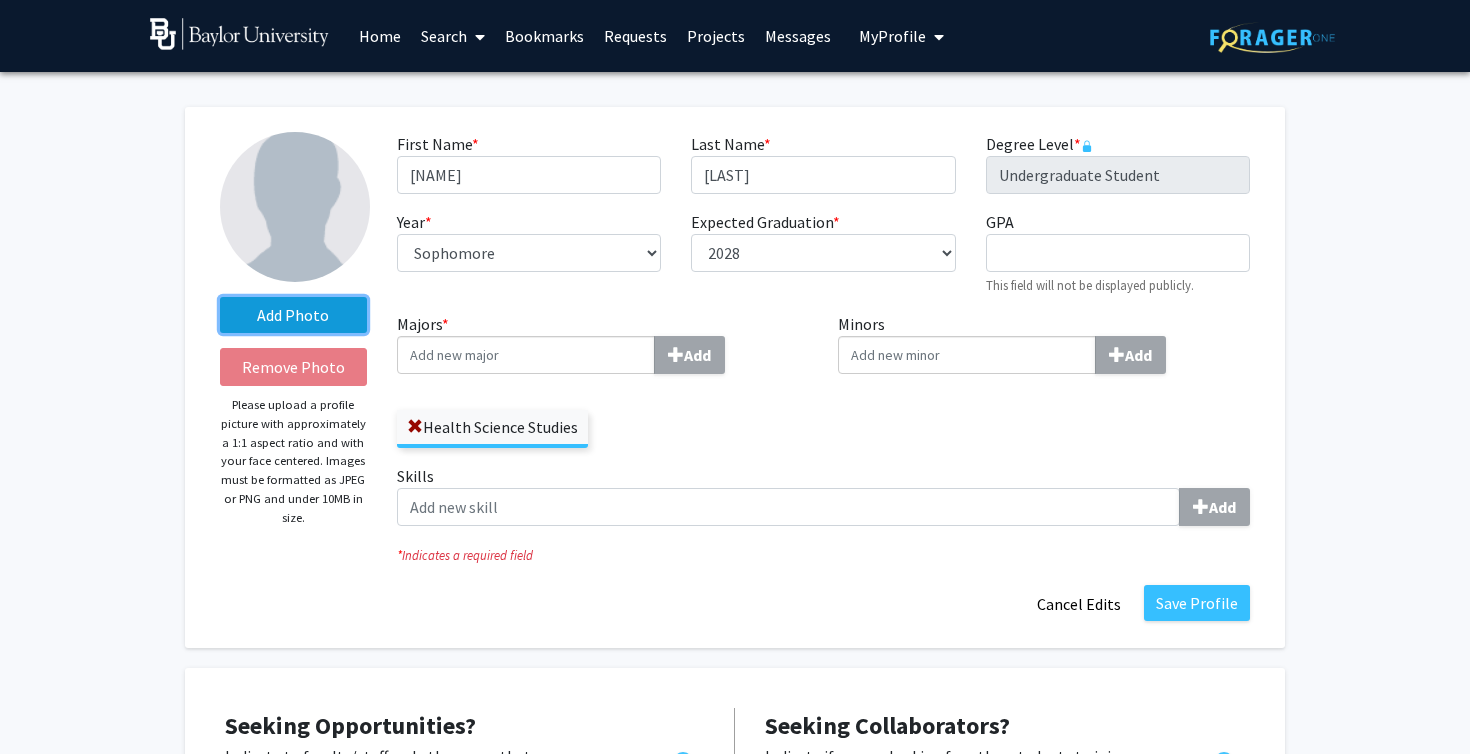 click on "Add Photo" 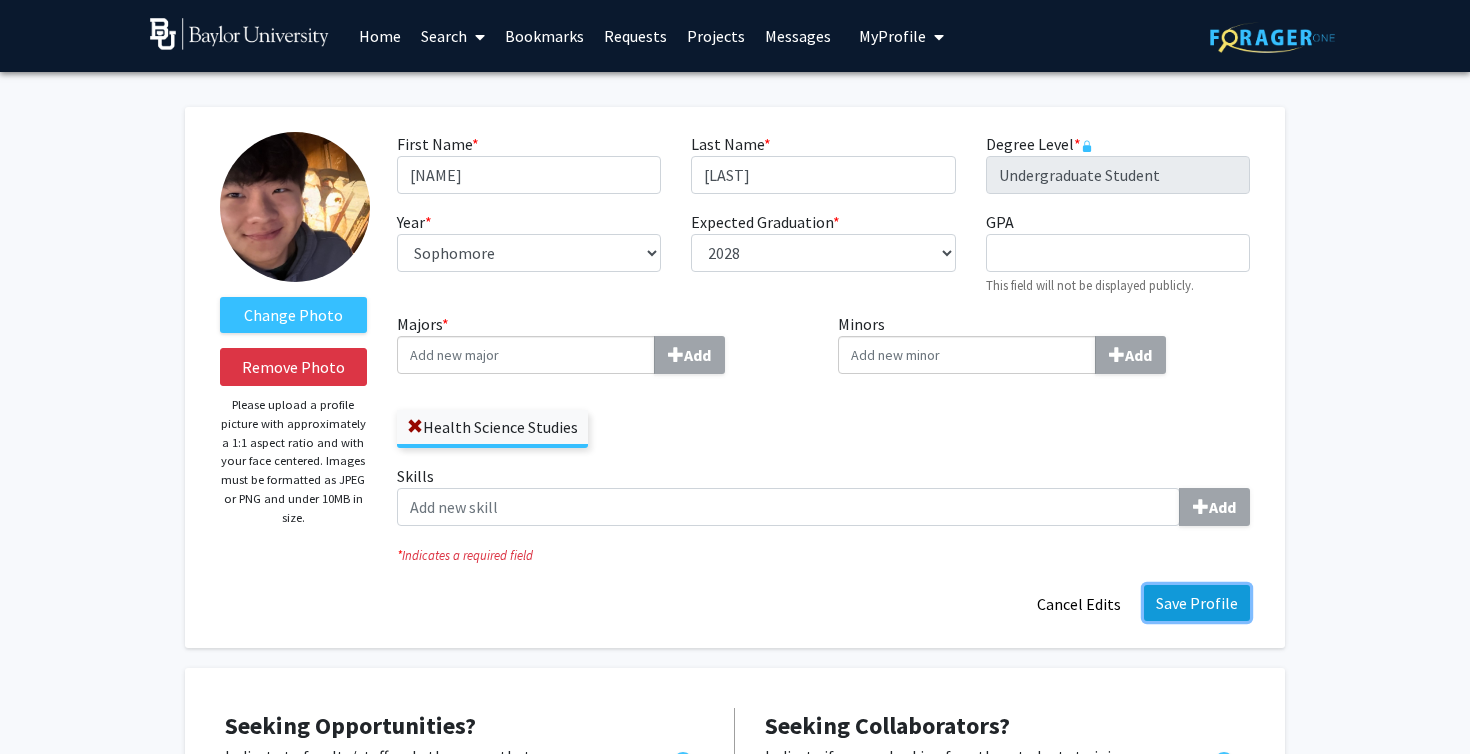 click on "Save Profile" 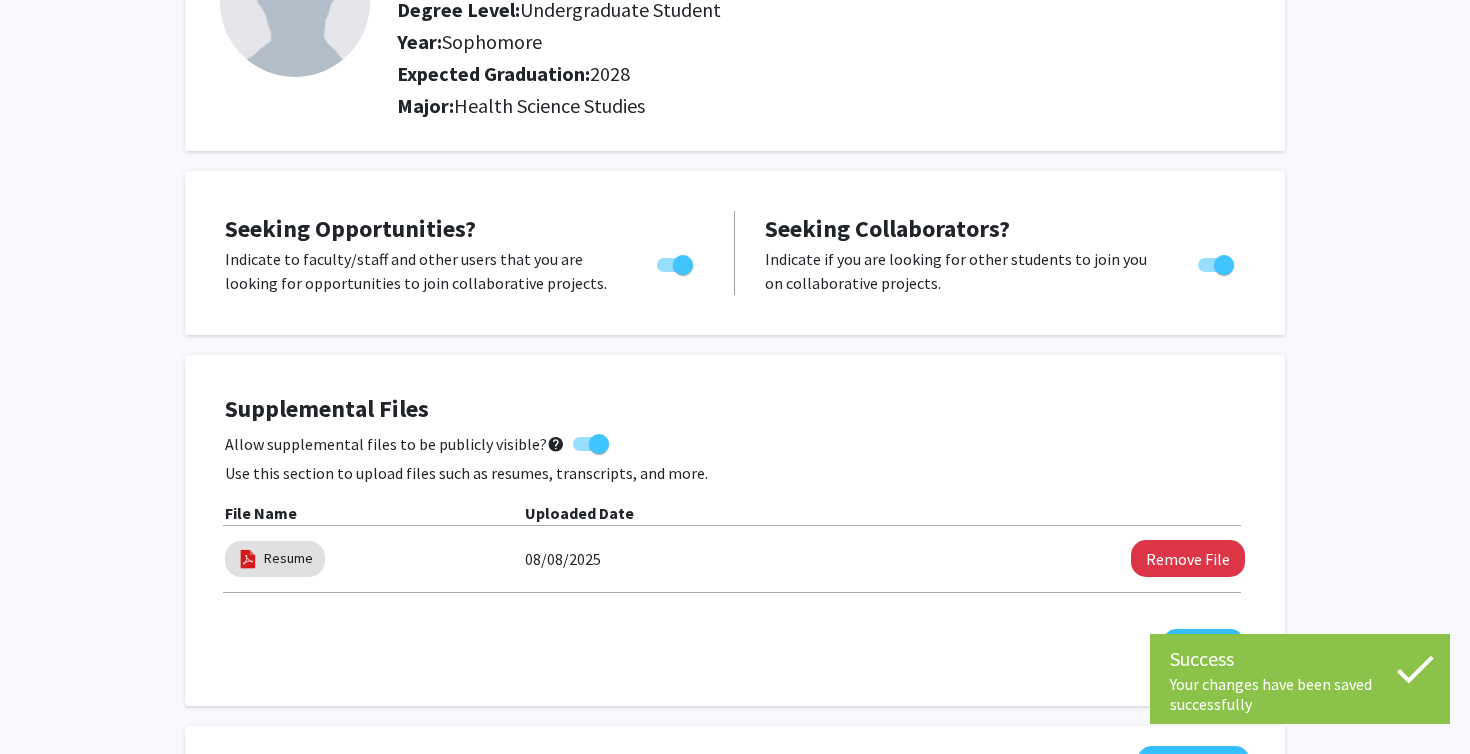 scroll, scrollTop: 0, scrollLeft: 0, axis: both 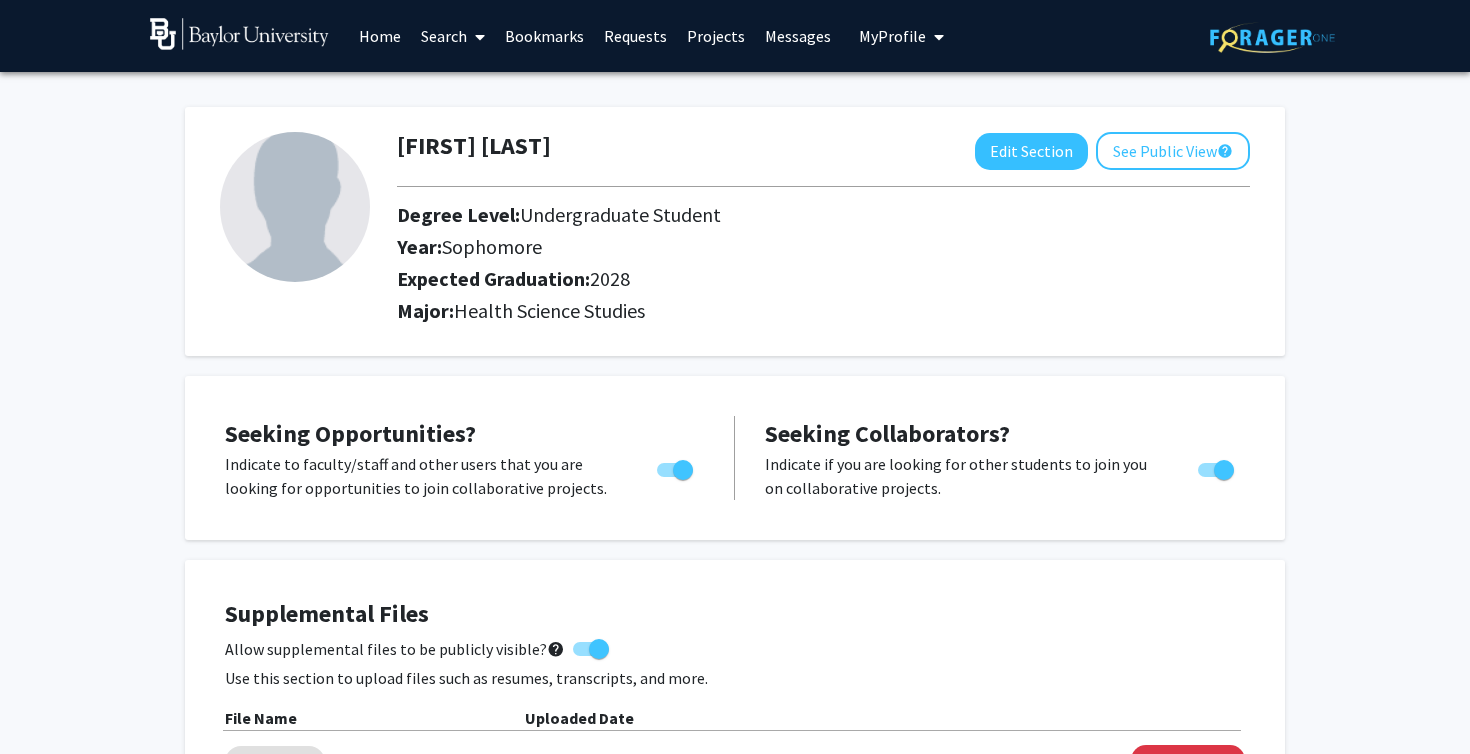 click on "Home" at bounding box center [380, 36] 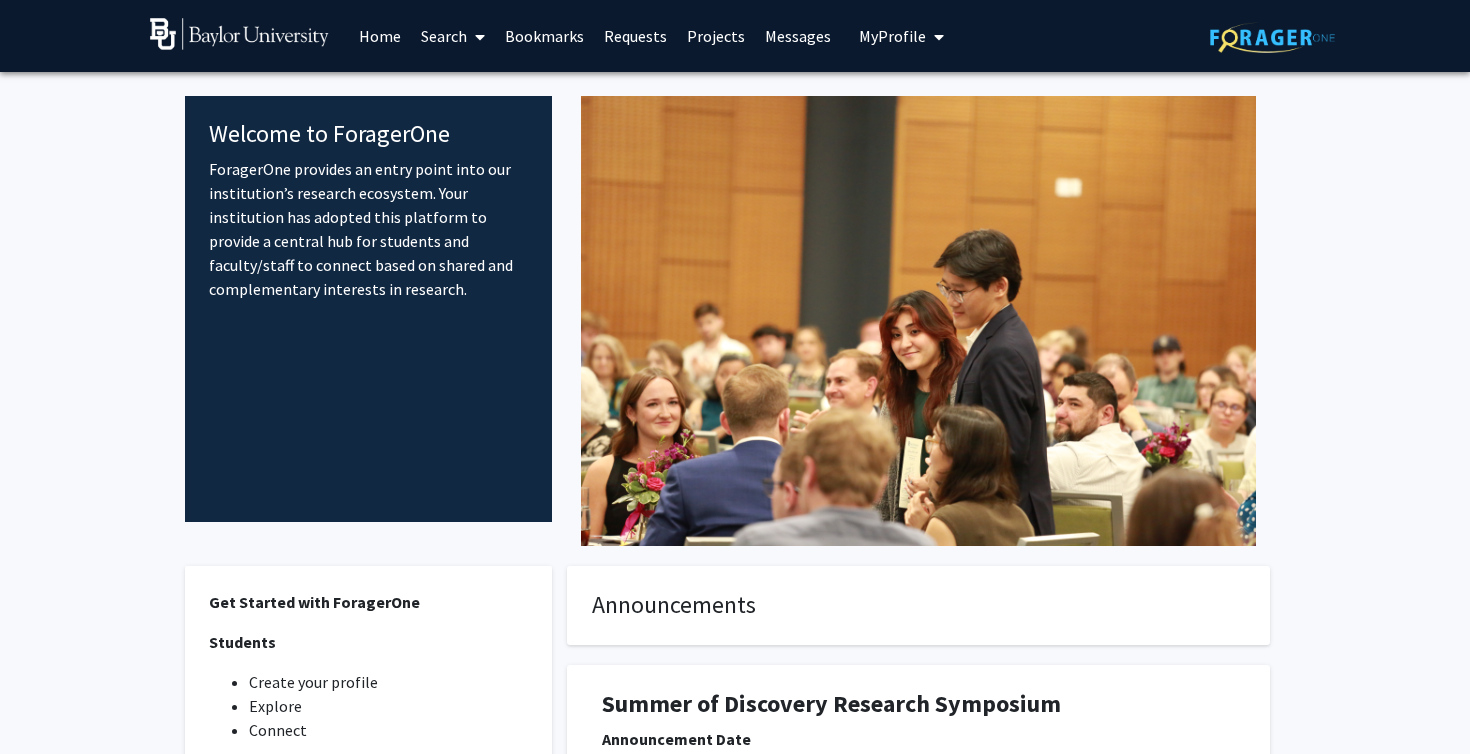 click on "Search" at bounding box center [453, 36] 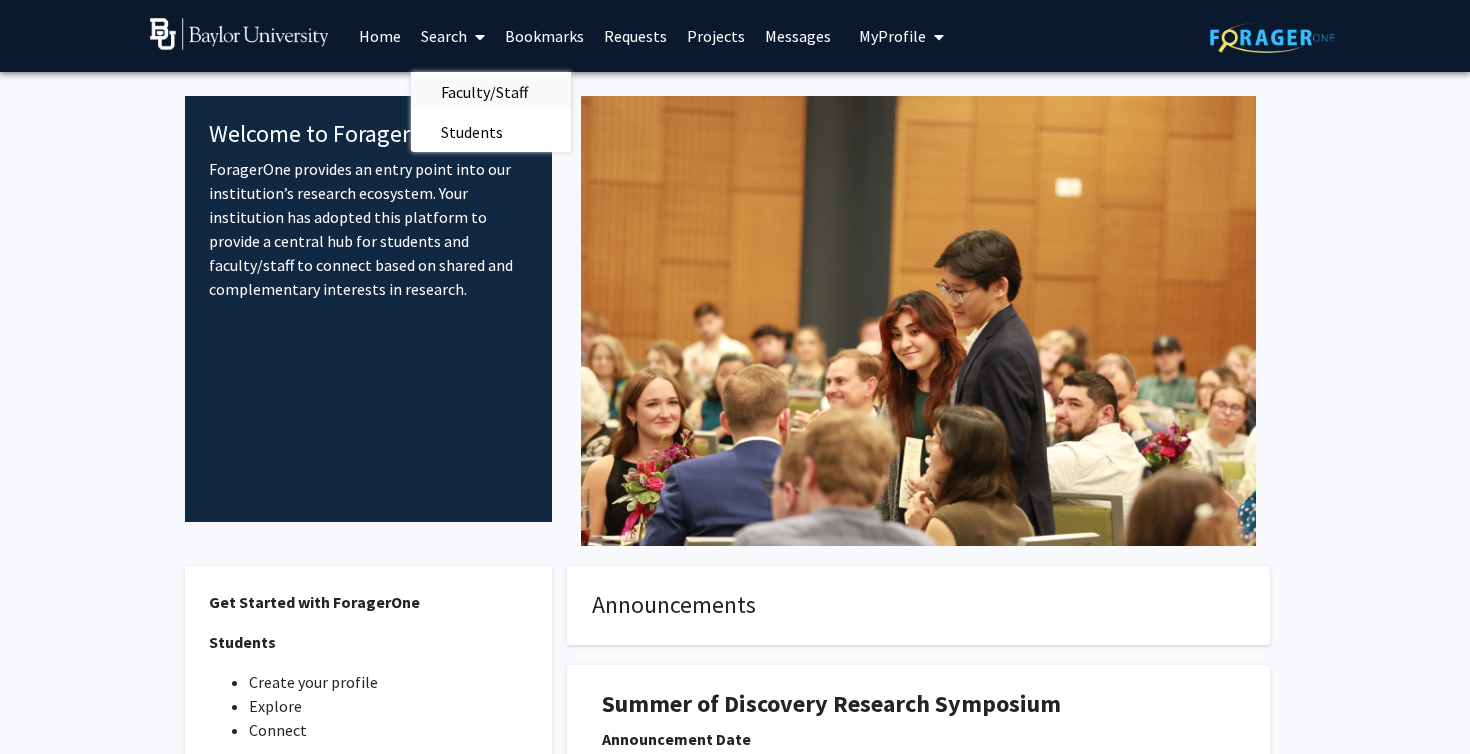 click on "Faculty/Staff" at bounding box center (484, 92) 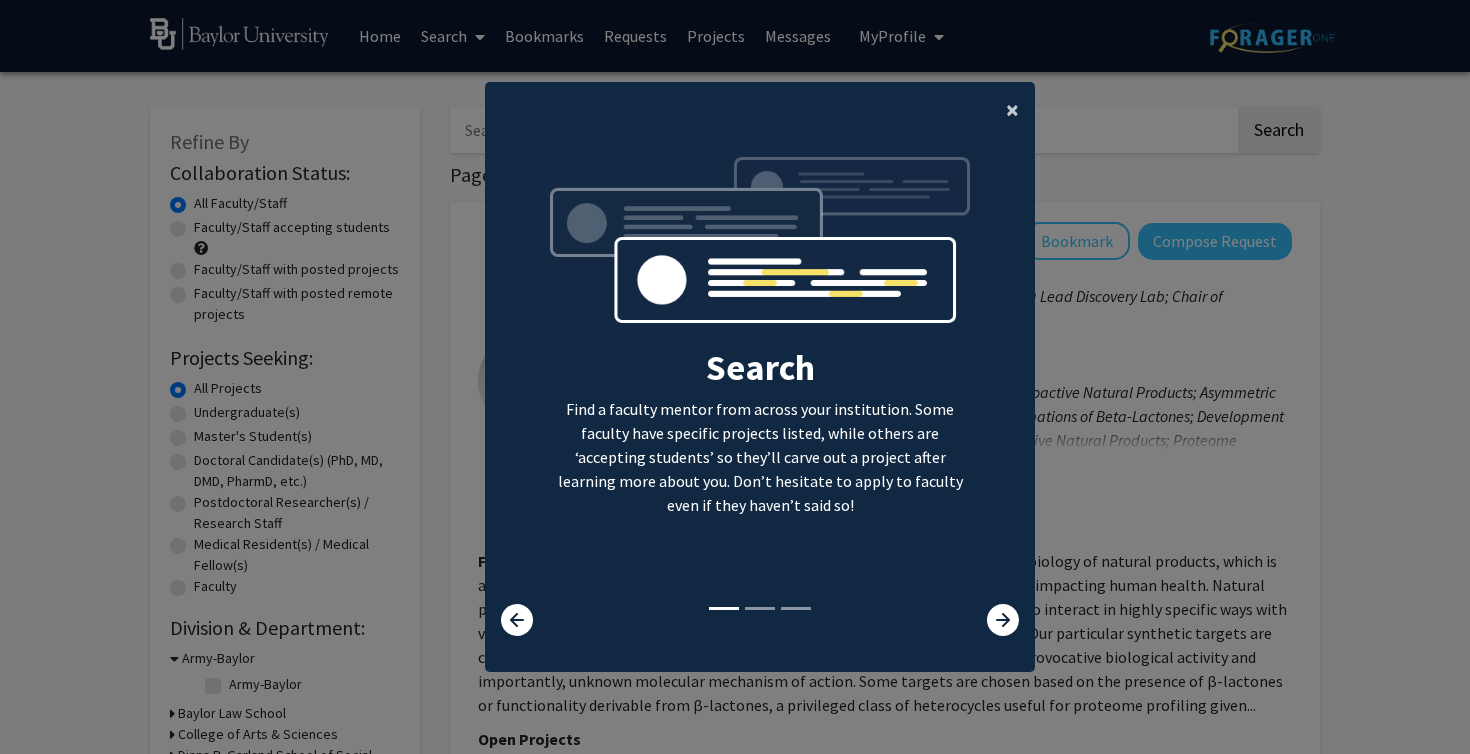 click on "×" 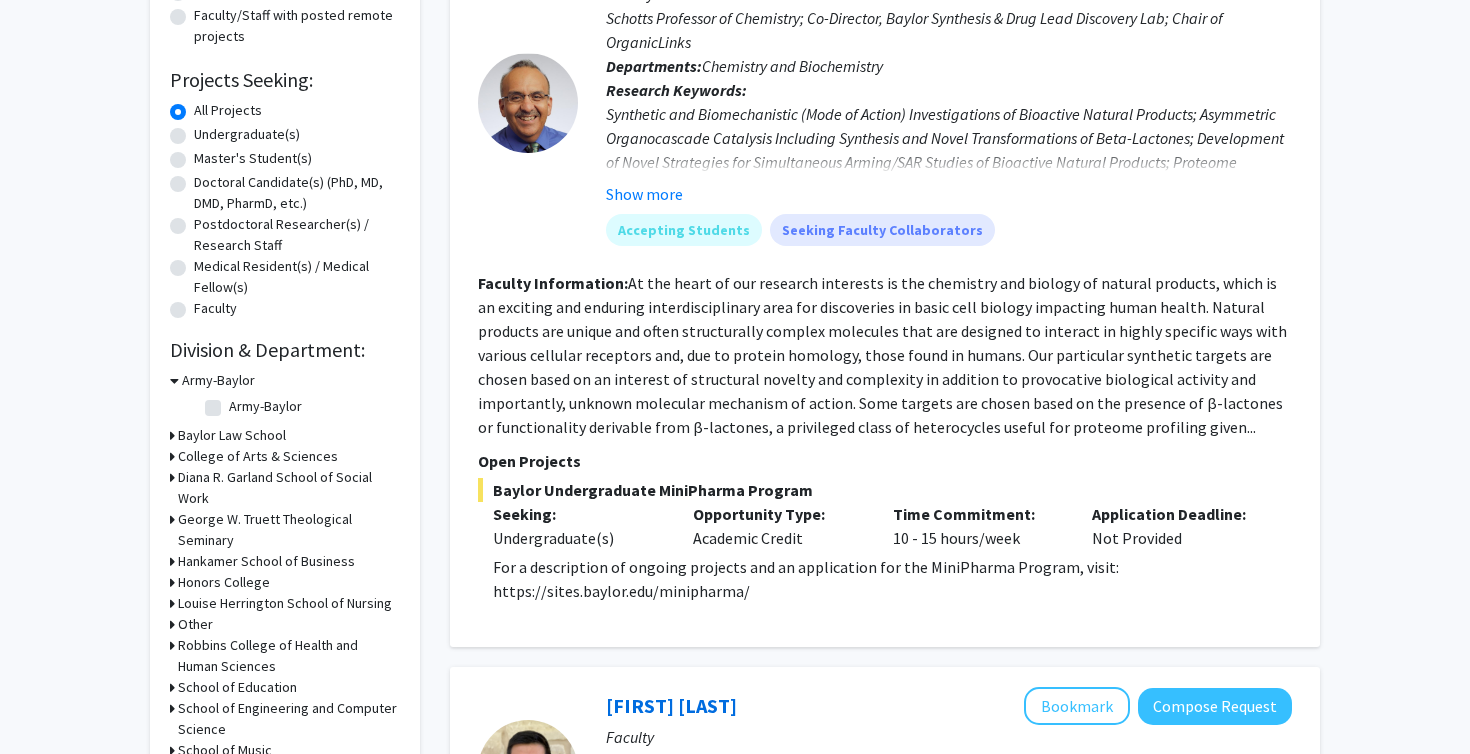 scroll, scrollTop: 275, scrollLeft: 0, axis: vertical 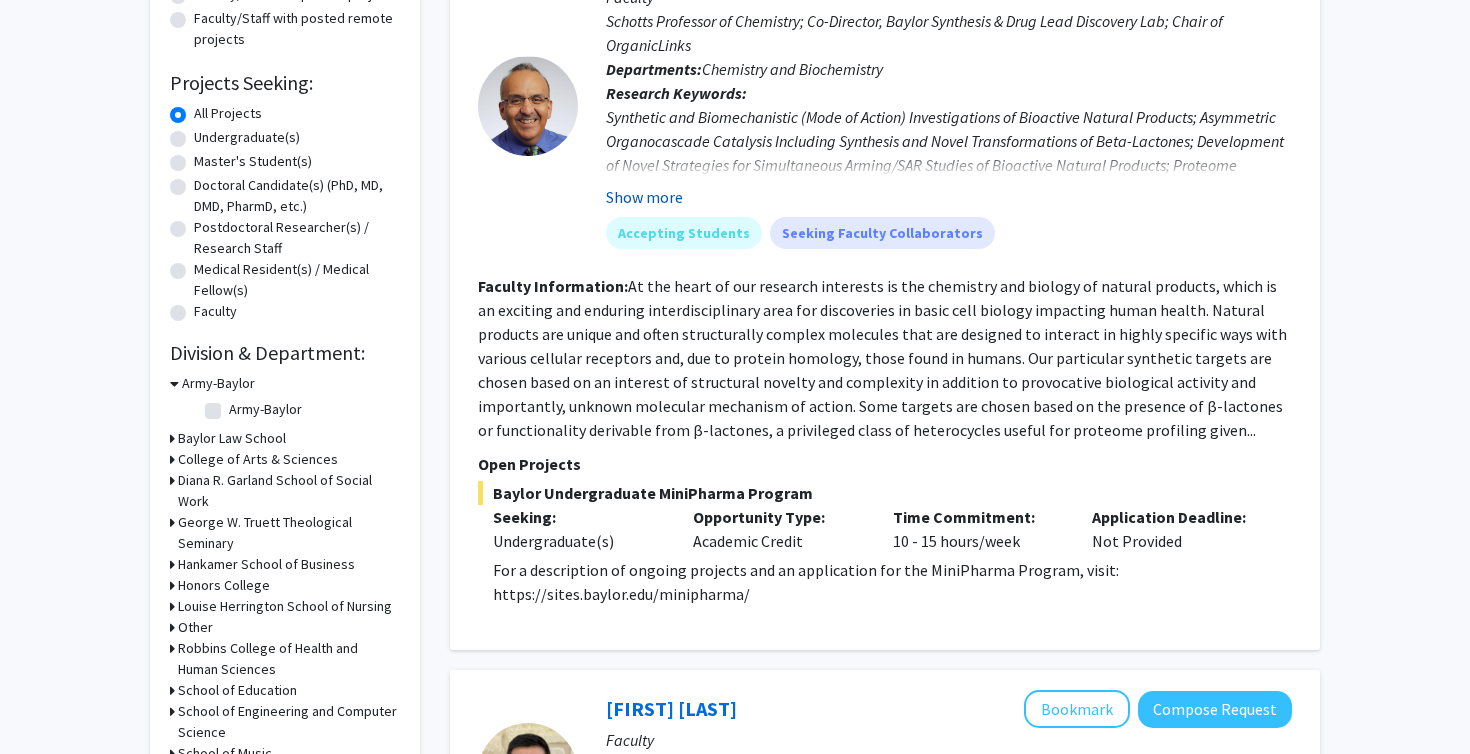 click on "Show more" 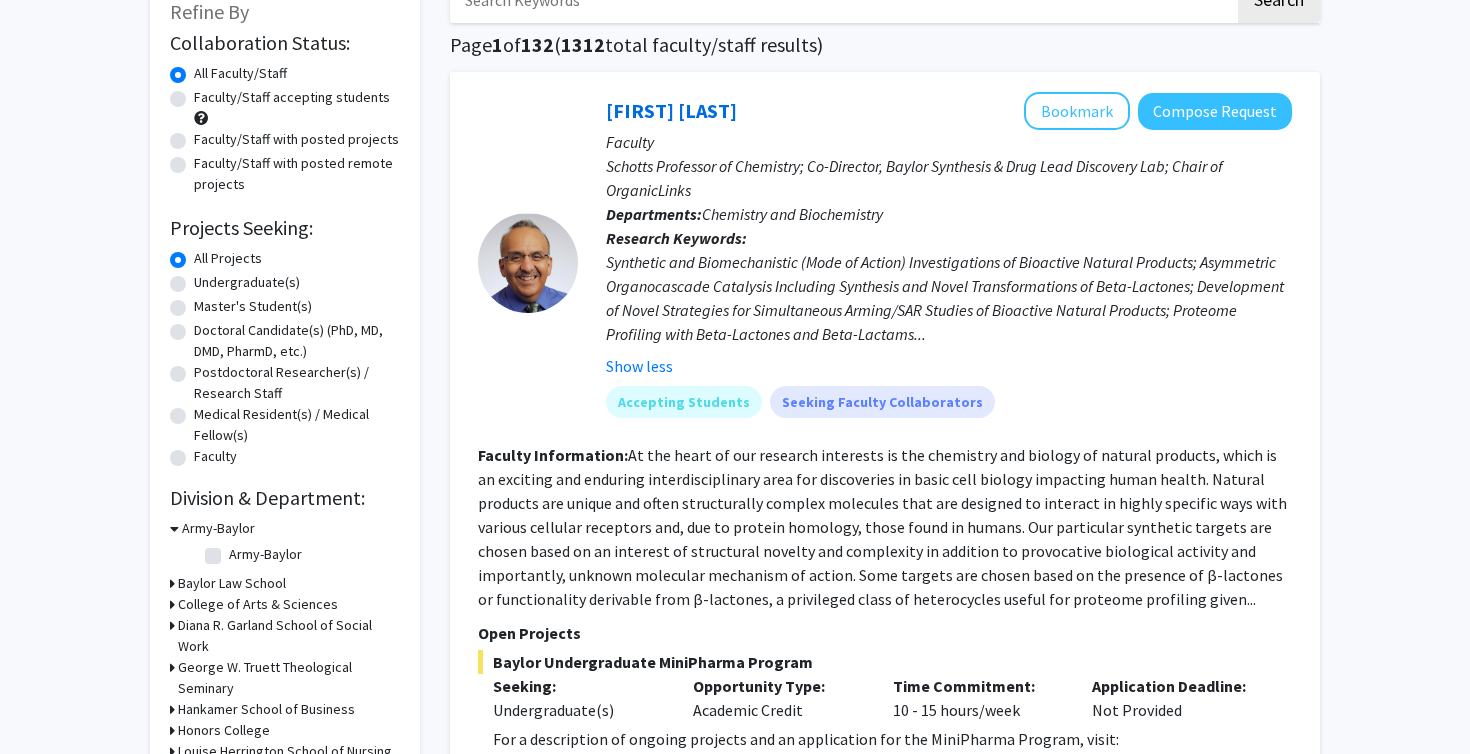 scroll, scrollTop: 104, scrollLeft: 0, axis: vertical 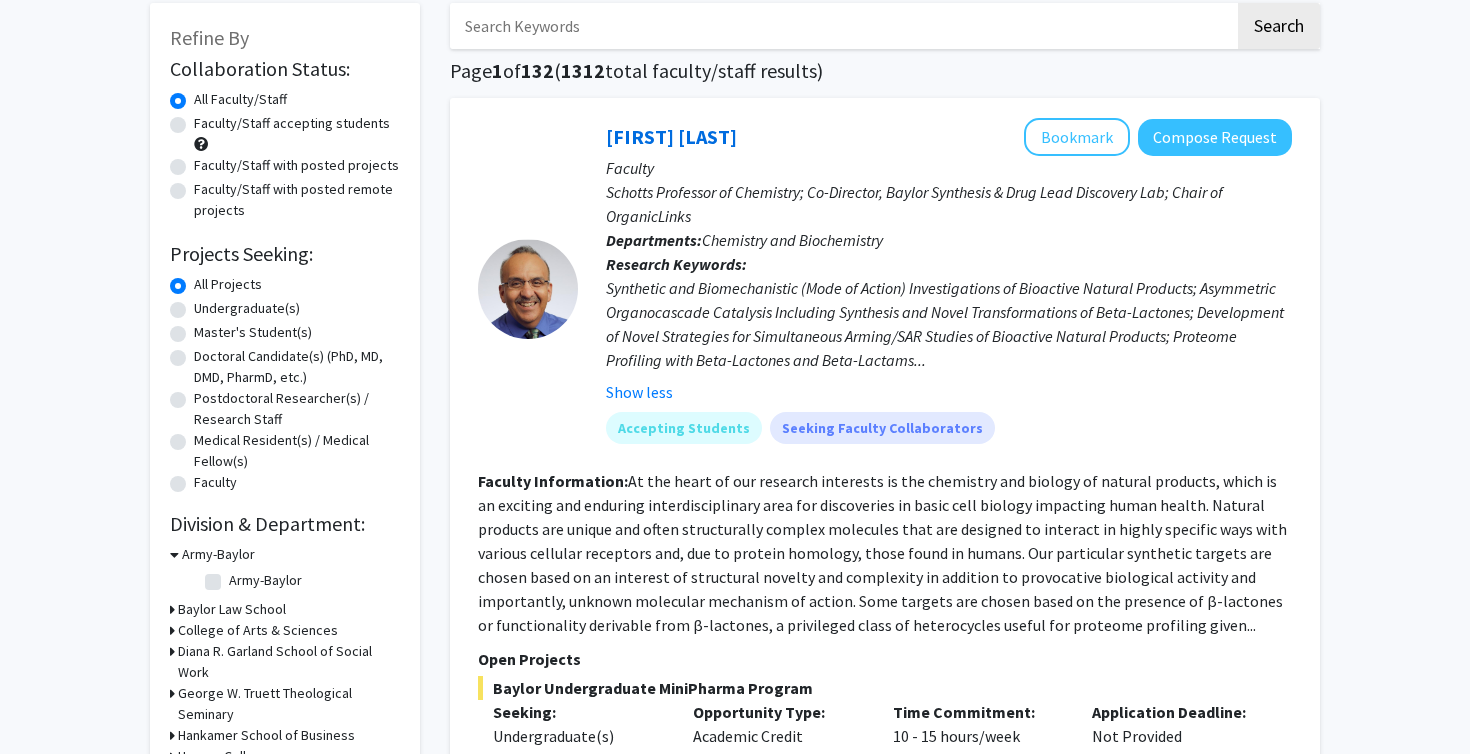 click on "Undergraduate(s)" 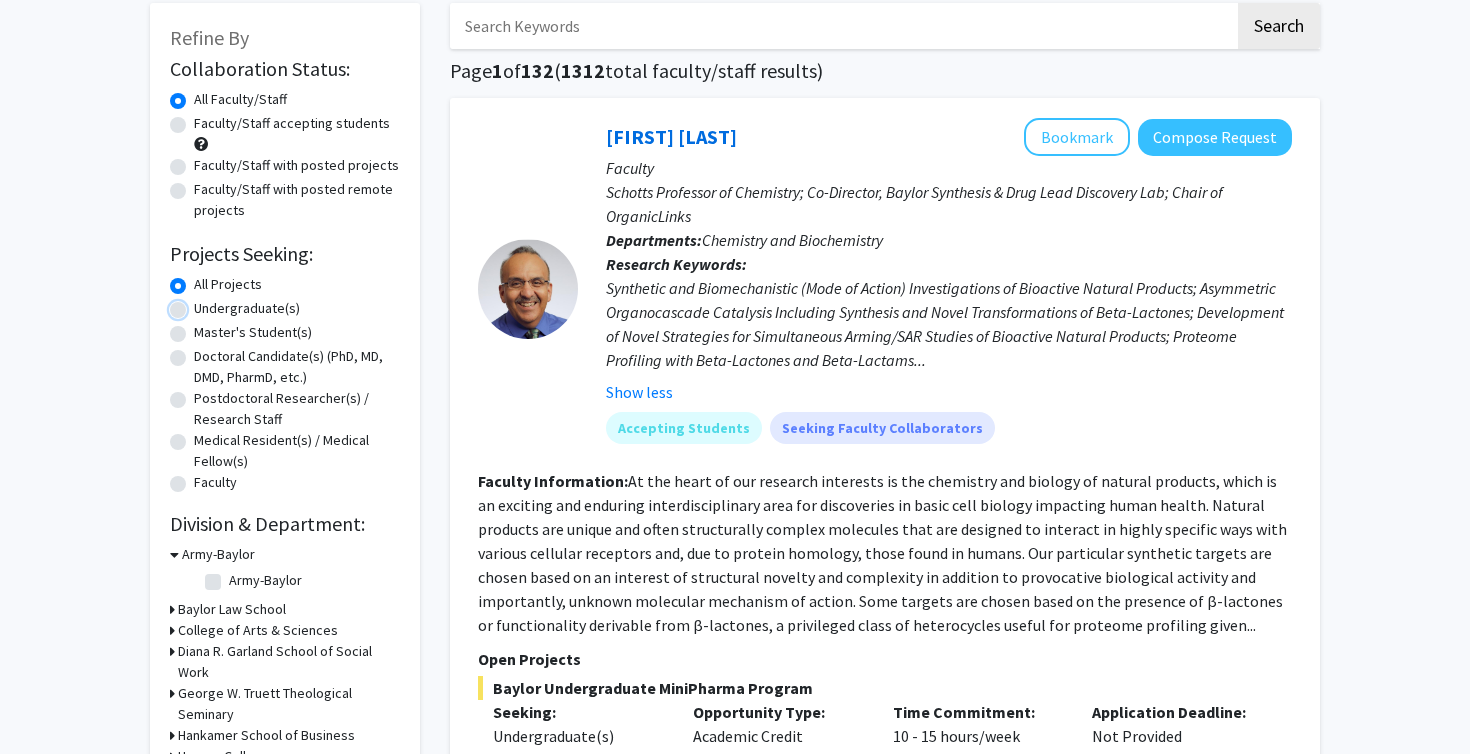 click on "Undergraduate(s)" at bounding box center [200, 304] 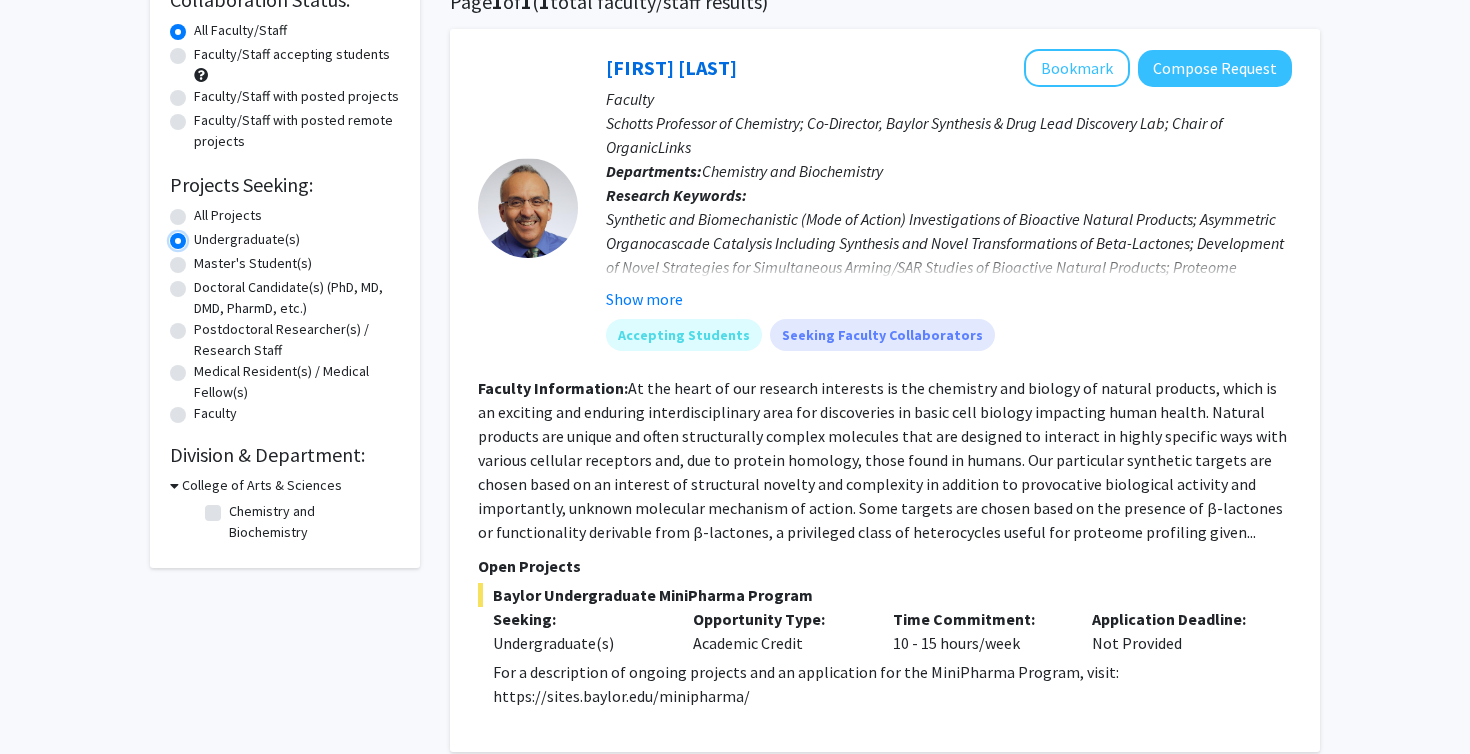 scroll, scrollTop: 163, scrollLeft: 0, axis: vertical 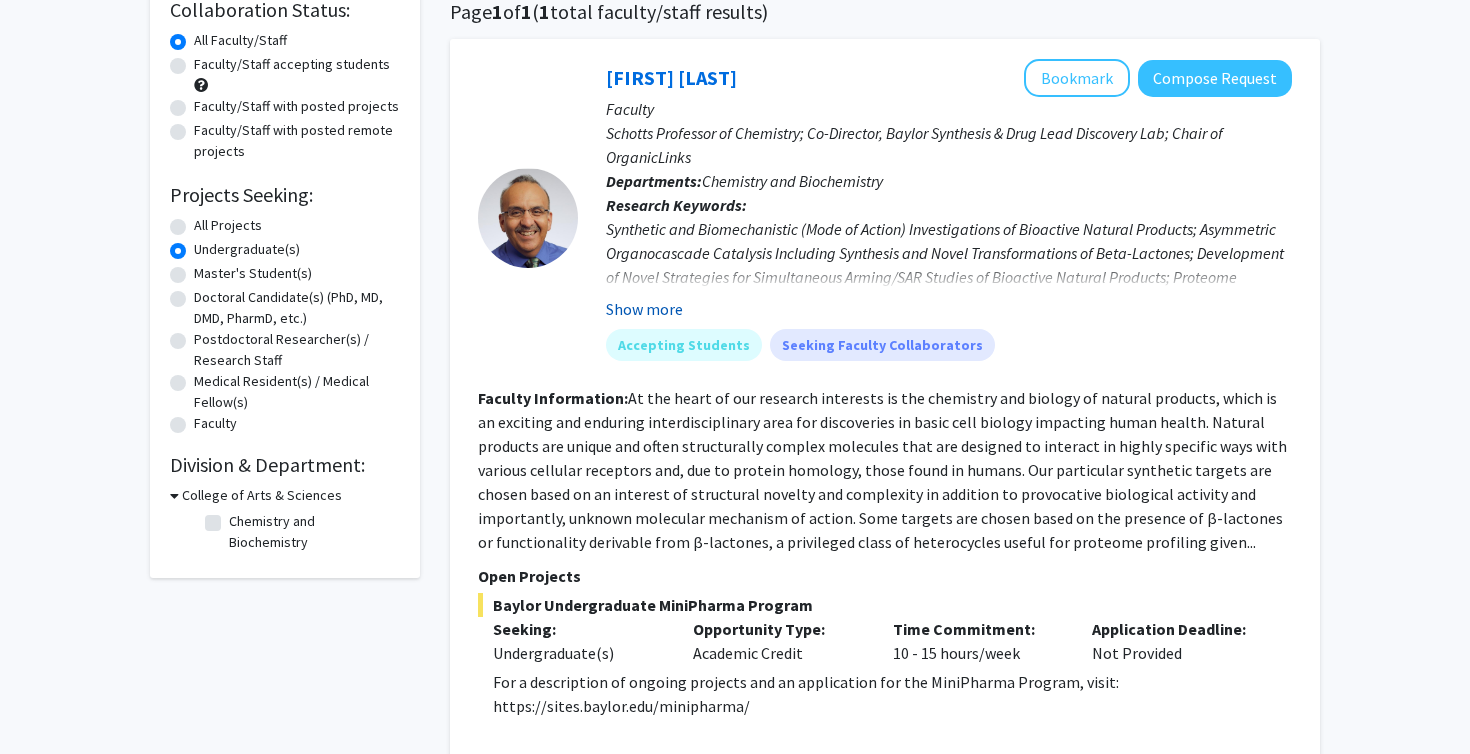 click on "Show more" 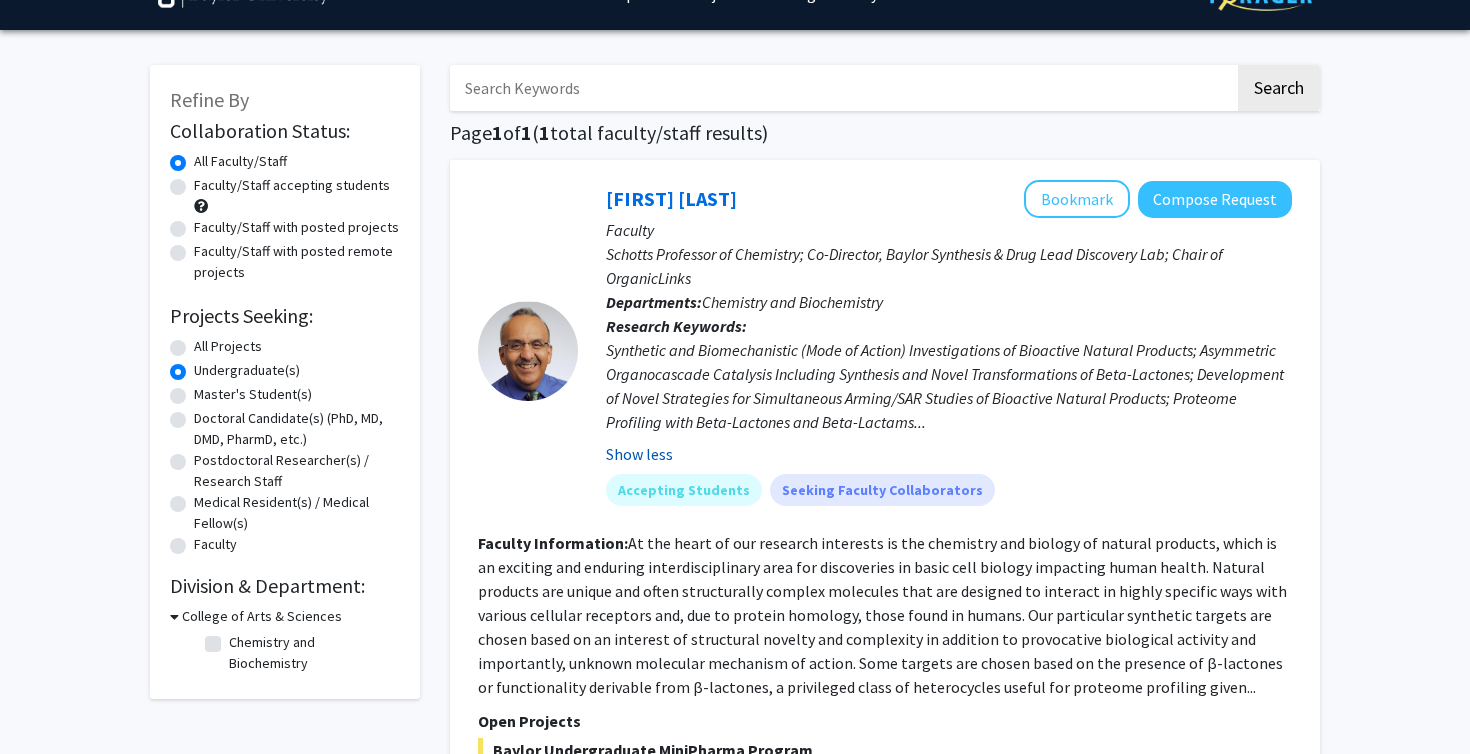 scroll, scrollTop: 0, scrollLeft: 0, axis: both 